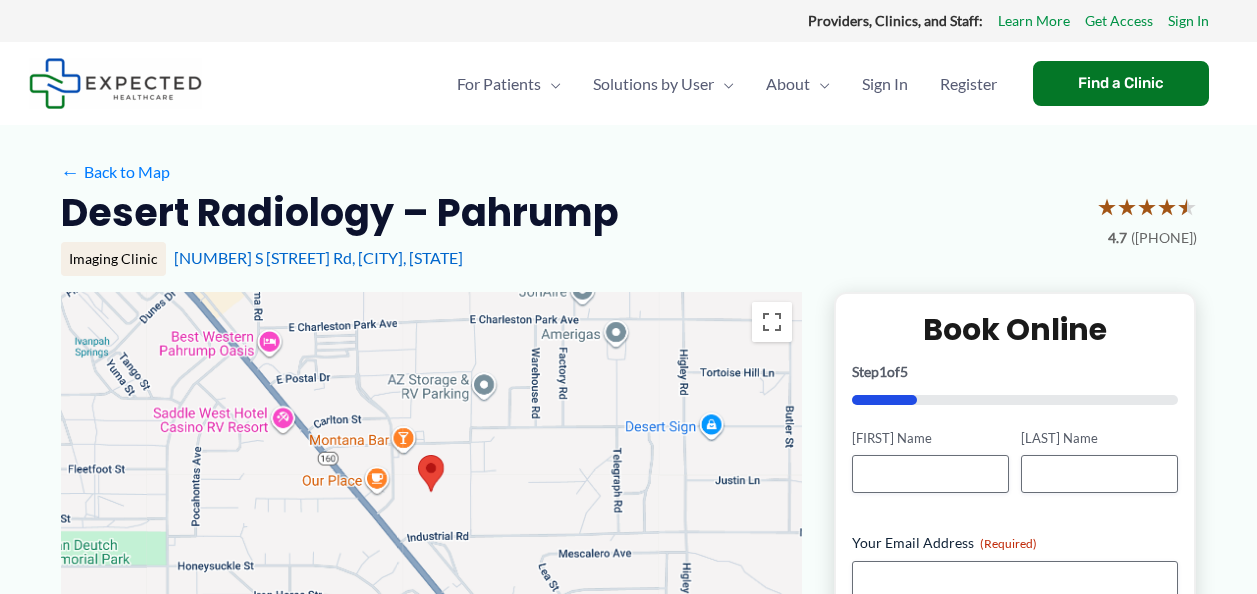 scroll, scrollTop: 1114, scrollLeft: 0, axis: vertical 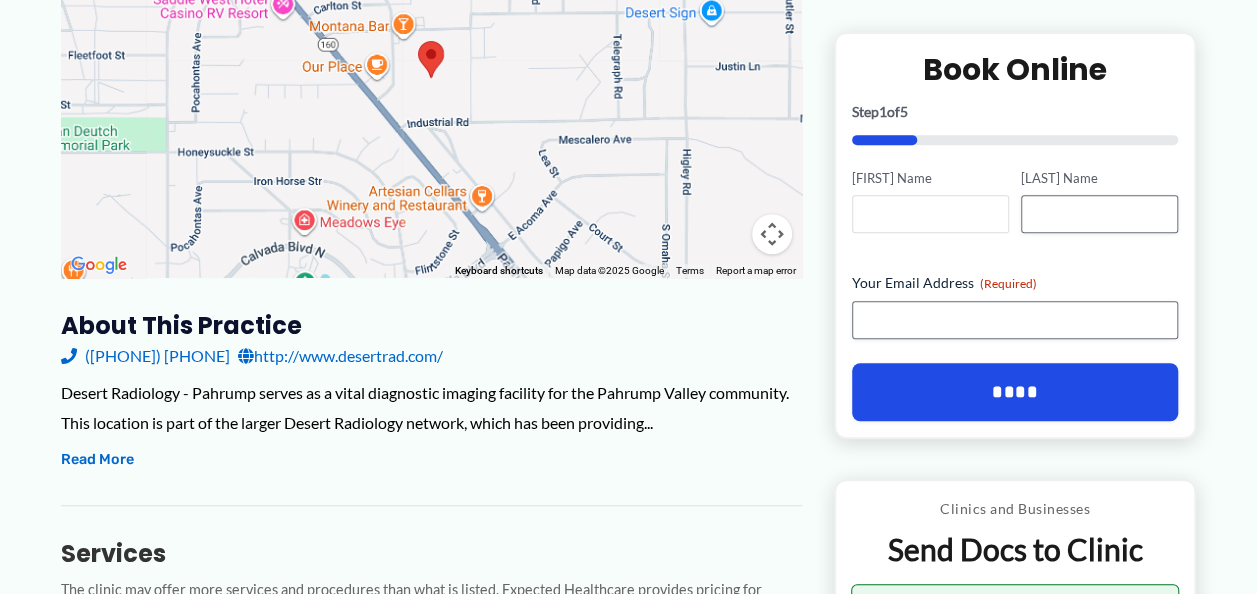 click on "[FIRST] Name" at bounding box center (930, 215) 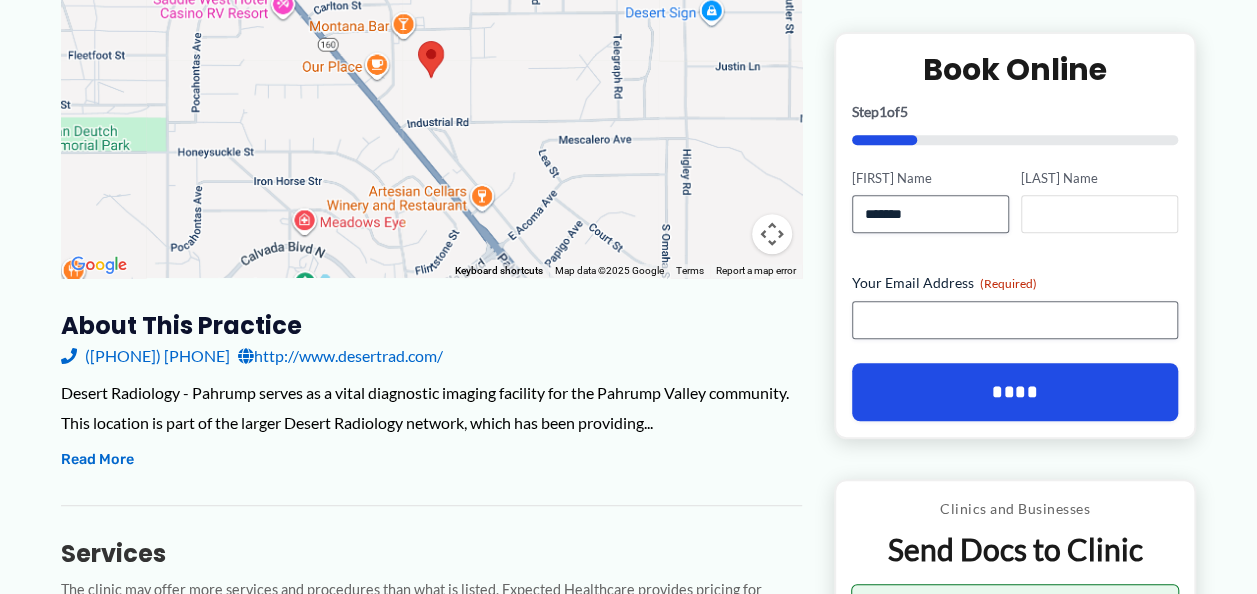 type on "******" 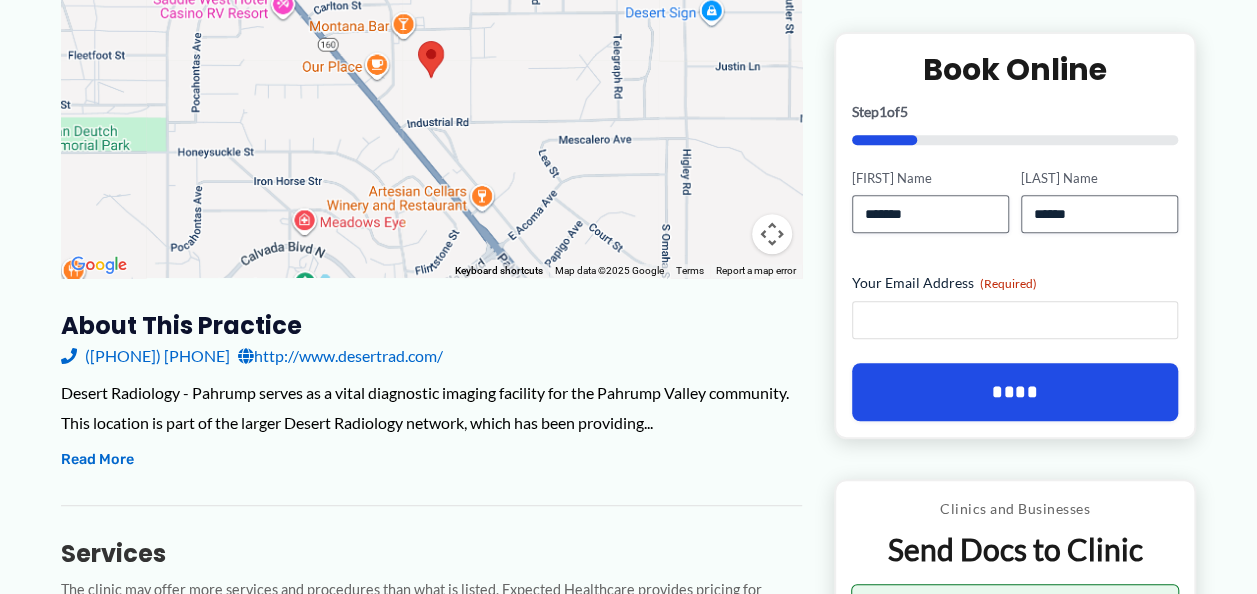 click on "Your Email Address (Required)" at bounding box center [1015, 321] 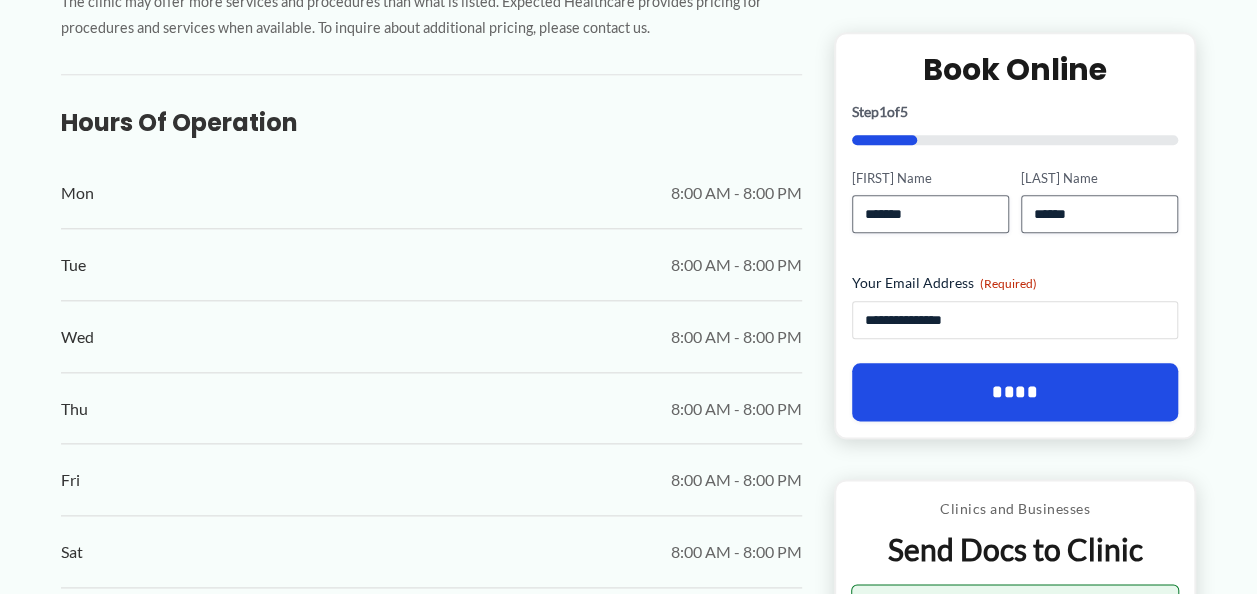 scroll, scrollTop: 1033, scrollLeft: 0, axis: vertical 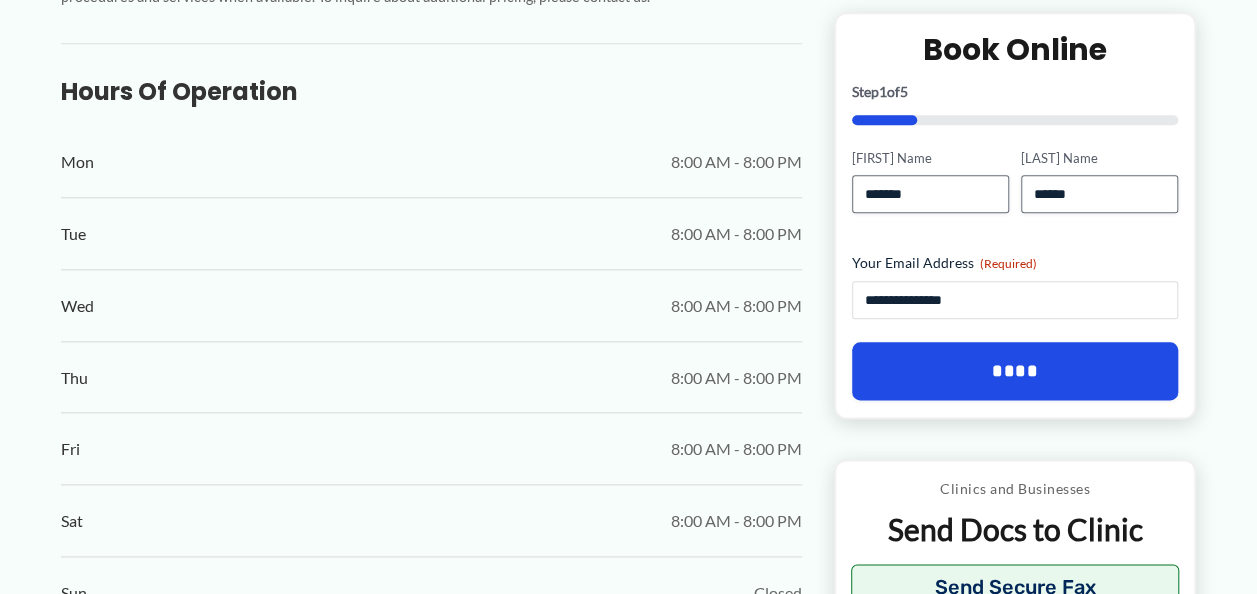 type on "**********" 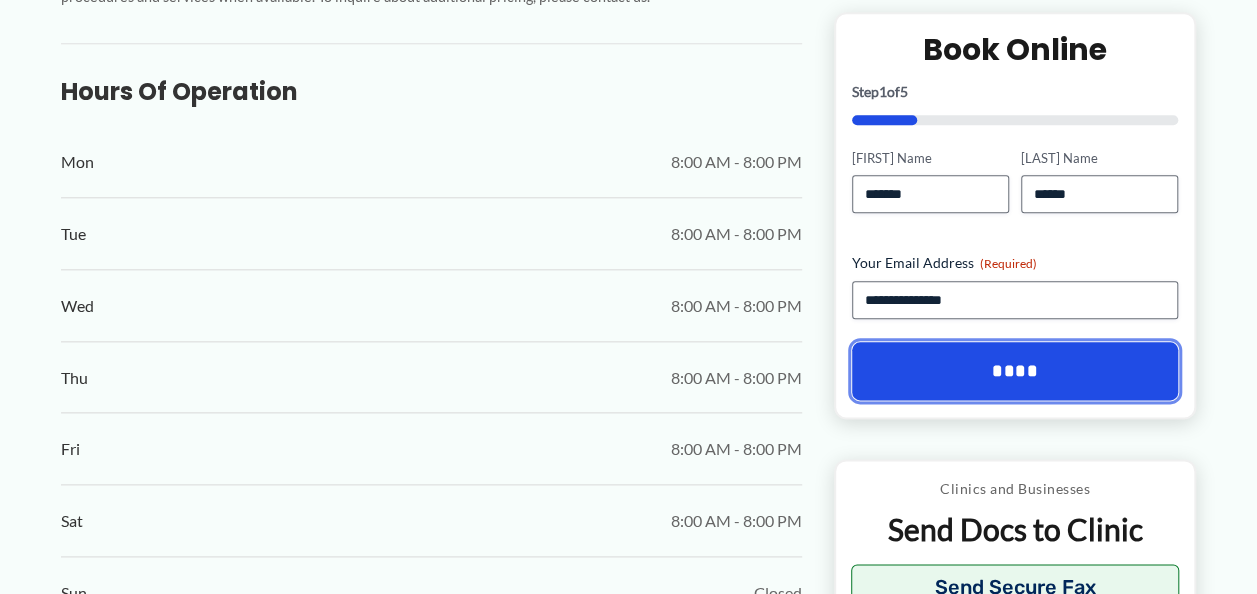 click on "****" at bounding box center (1015, 371) 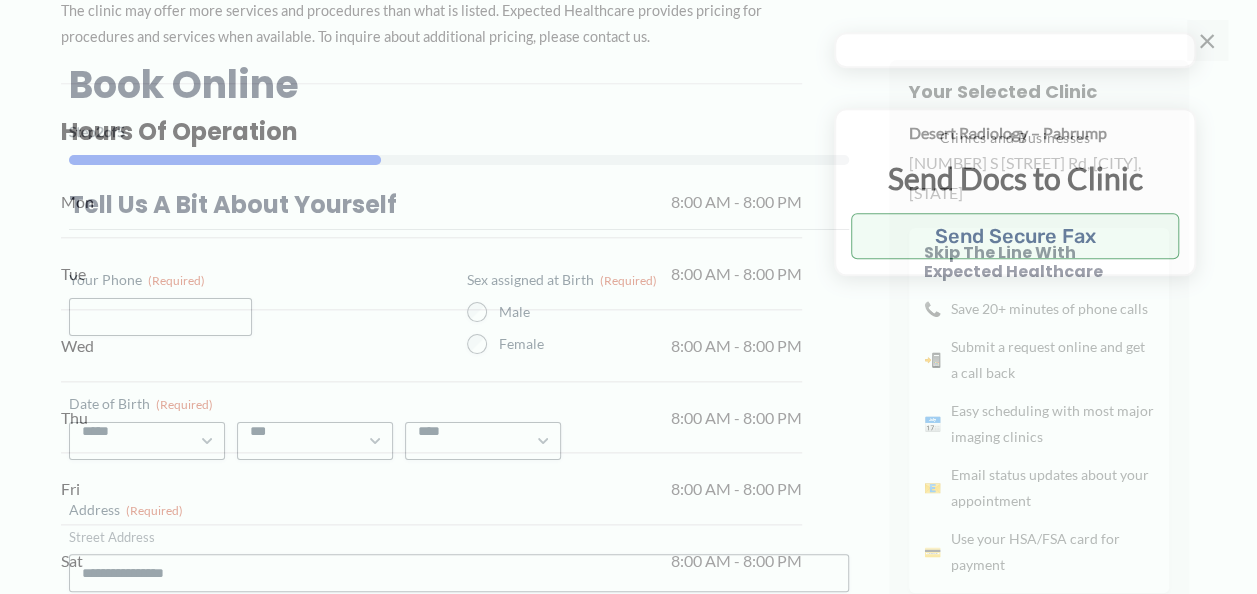 scroll, scrollTop: 0, scrollLeft: 0, axis: both 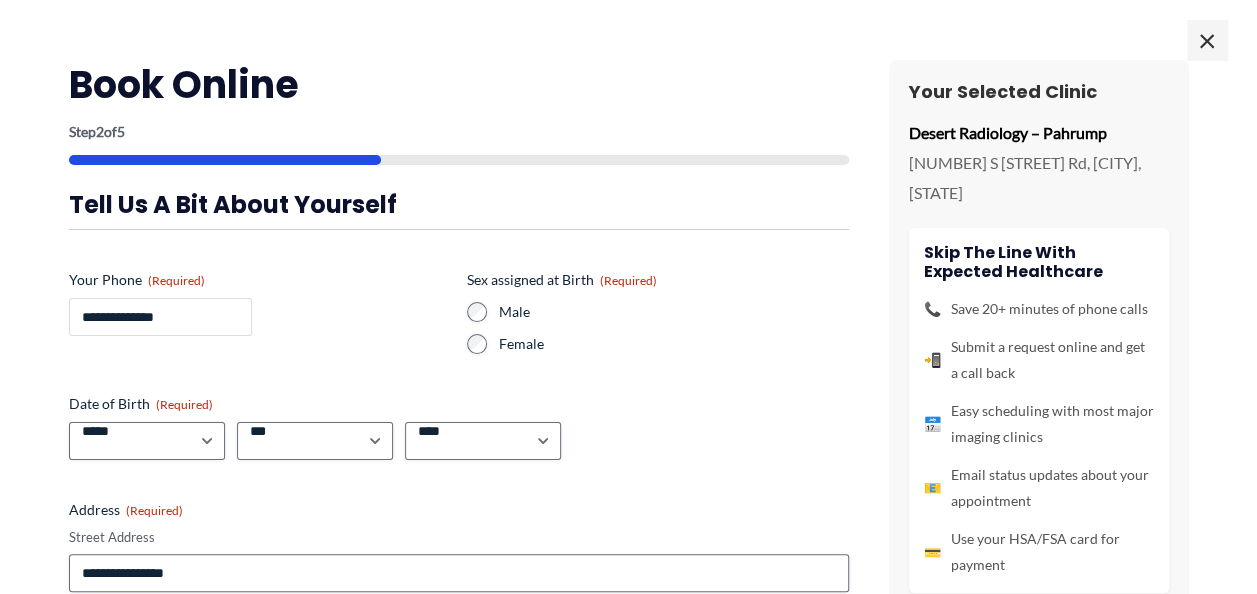 click on "**********" at bounding box center (160, 317) 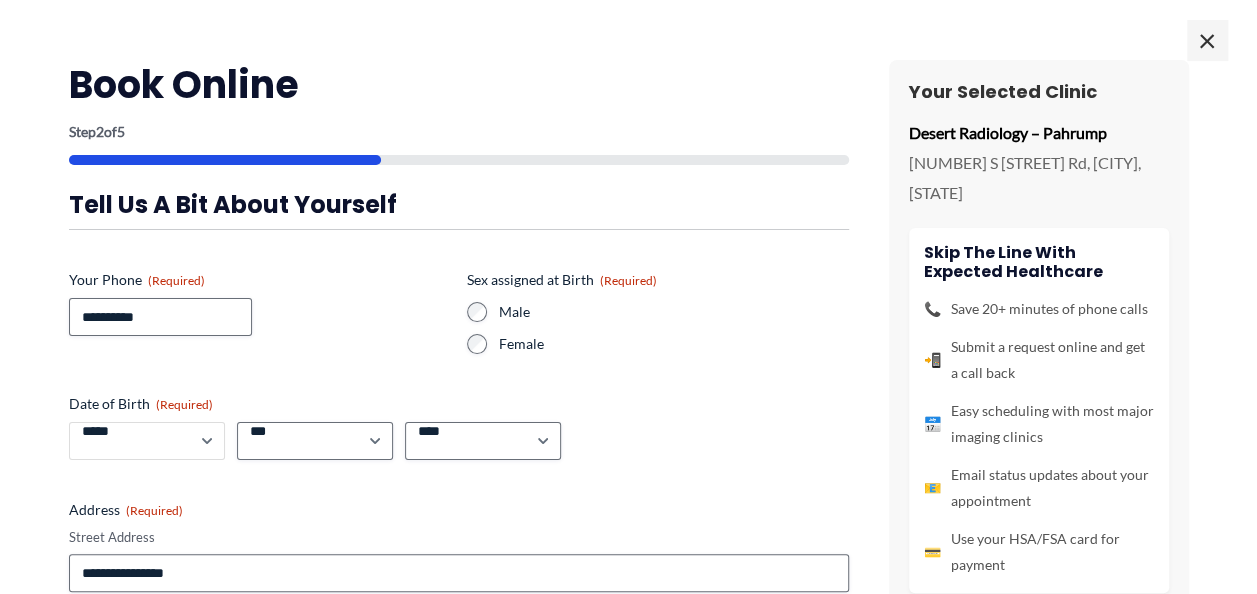 select on "*" 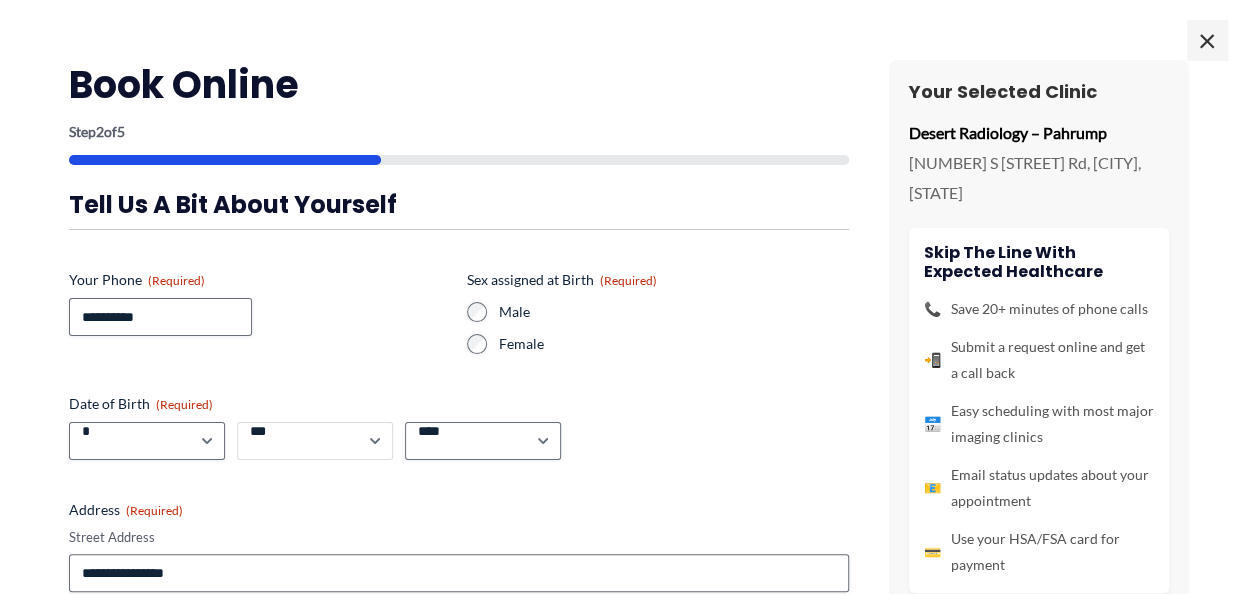 select on "**" 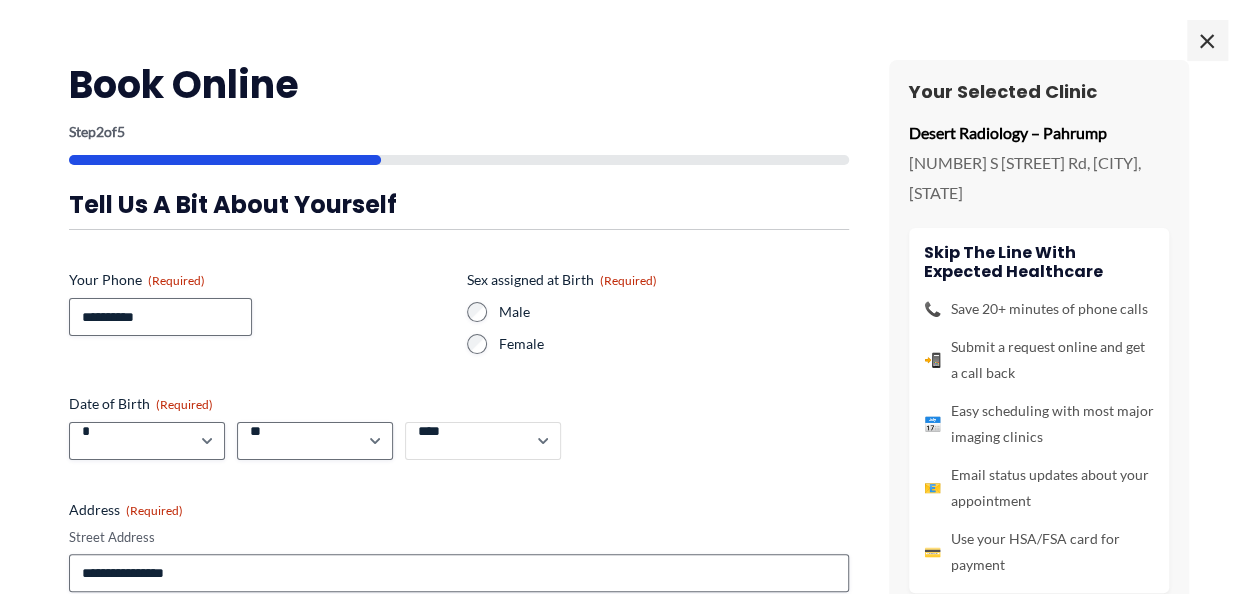 select on "****" 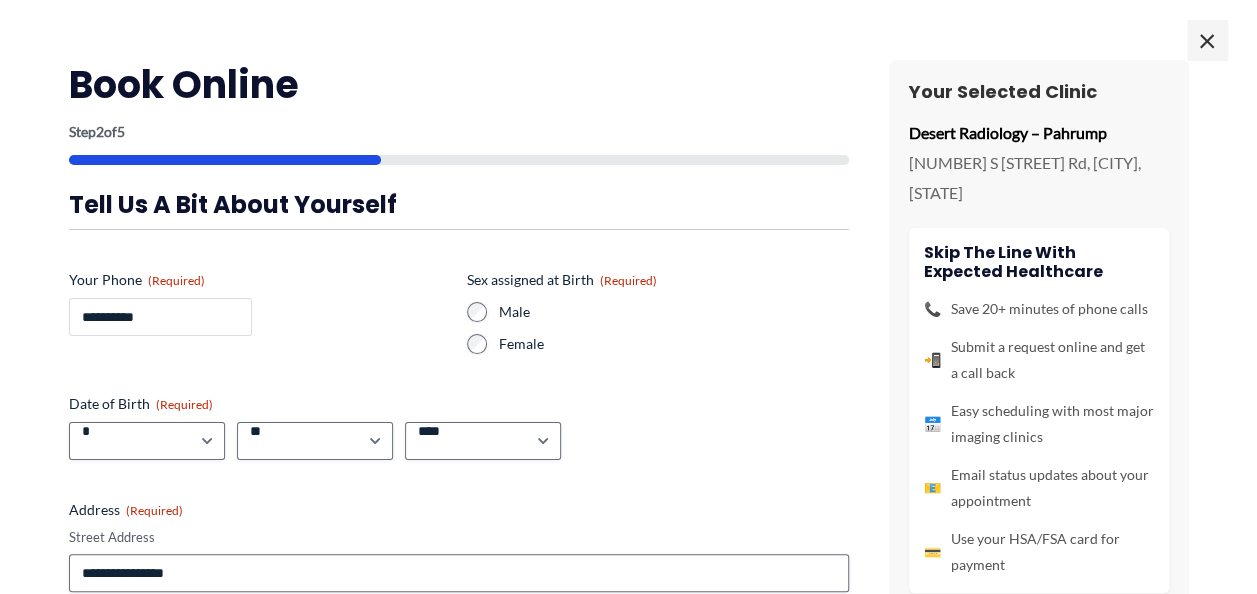 type on "**********" 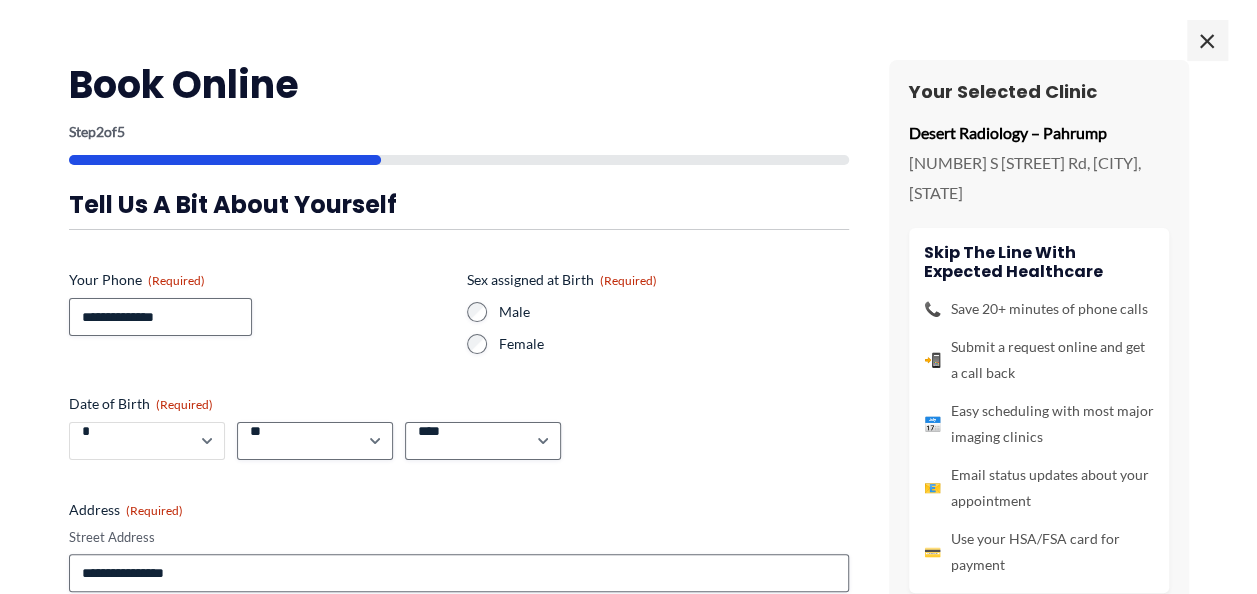 click on "***** * * * * * * * * * ** ** **" at bounding box center [147, 441] 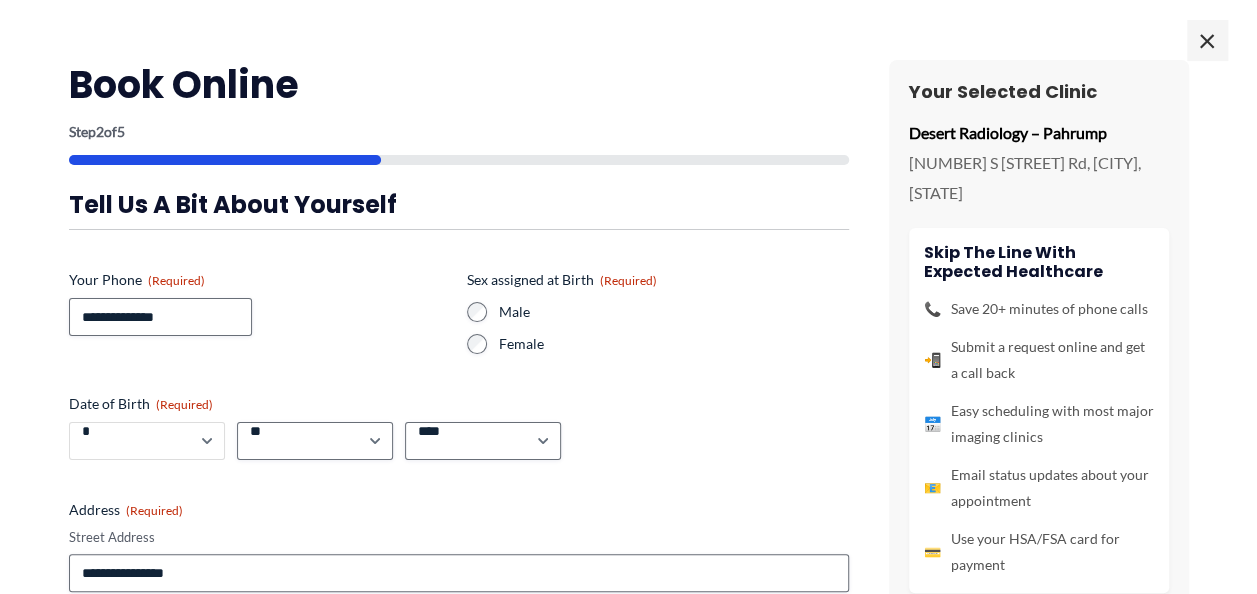 select on "*" 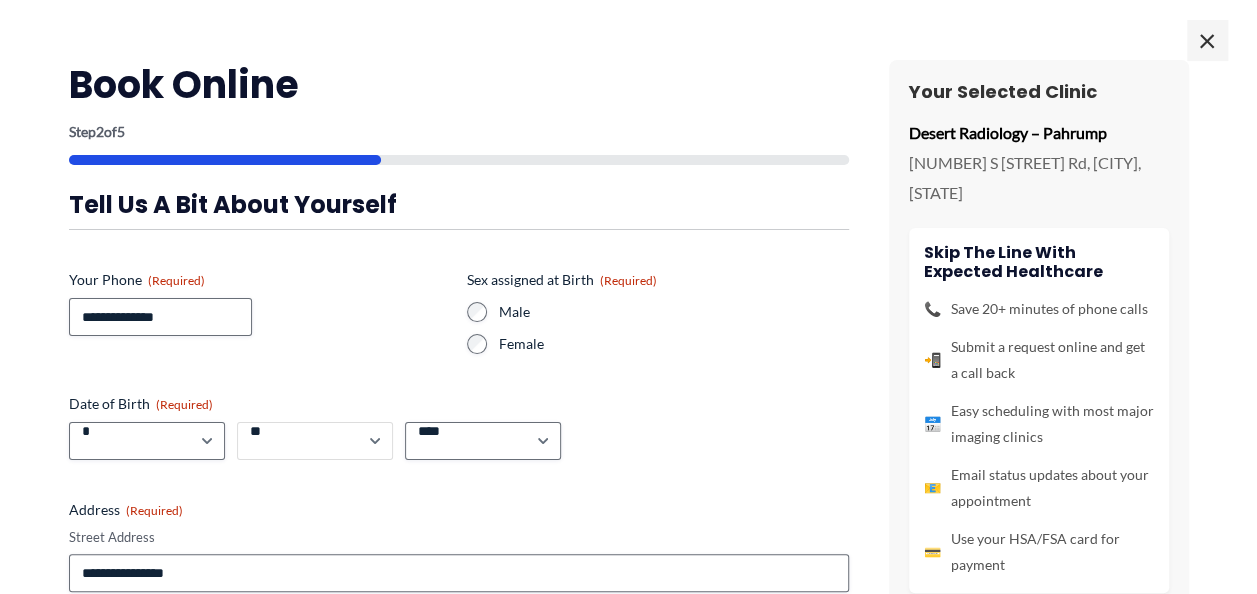 click on "*** * * * * * * * * * ** ** ** ** ** ** ** ** ** ** ** ** ** ** ** ** ** ** ** ** ** **" at bounding box center (315, 441) 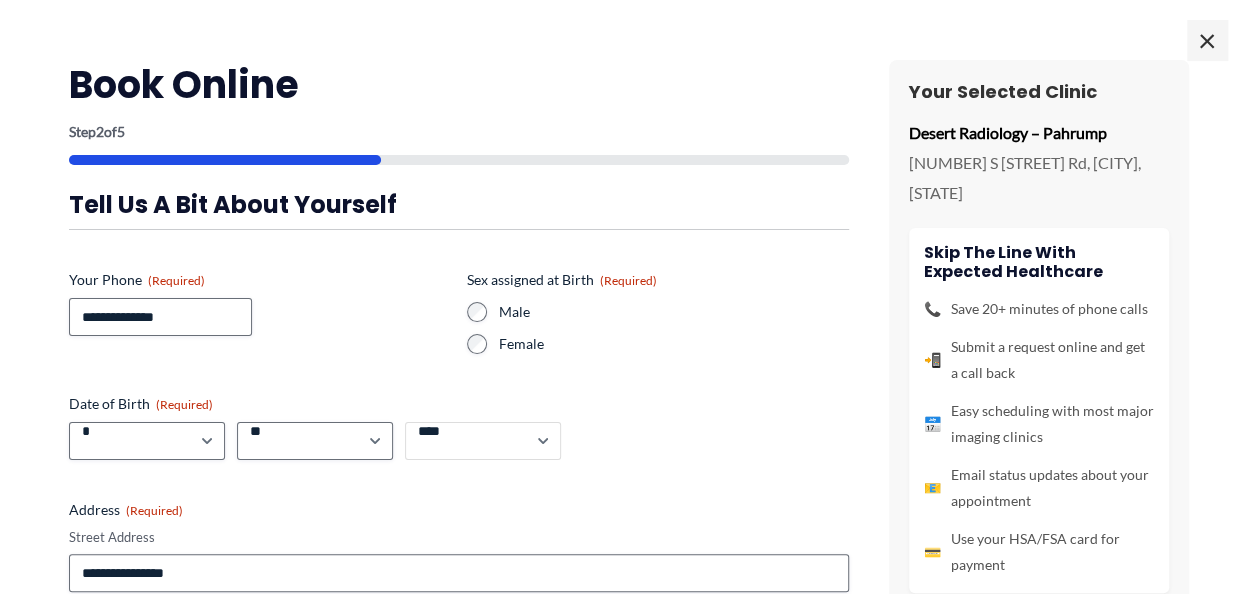 click on "**** **** **** **** **** **** **** **** **** **** **** **** **** **** **** **** **** **** **** **** **** **** **** **** **** **** **** **** **** **** **** **** **** **** **** **** **** **** **** **** **** **** **** **** **** **** **** **** **** **** **** **** **** **** **** **** **** **** **** **** **** **** **** **** **** **** **** **** **** **** **** **** **** **** **** **** **** **** **** **** **** **** **** **** **** **** **** **** **** **** **** **** **** **** **** **** **** **** **** **** **** **** **** **** **** **** **** ****" at bounding box center [483, 441] 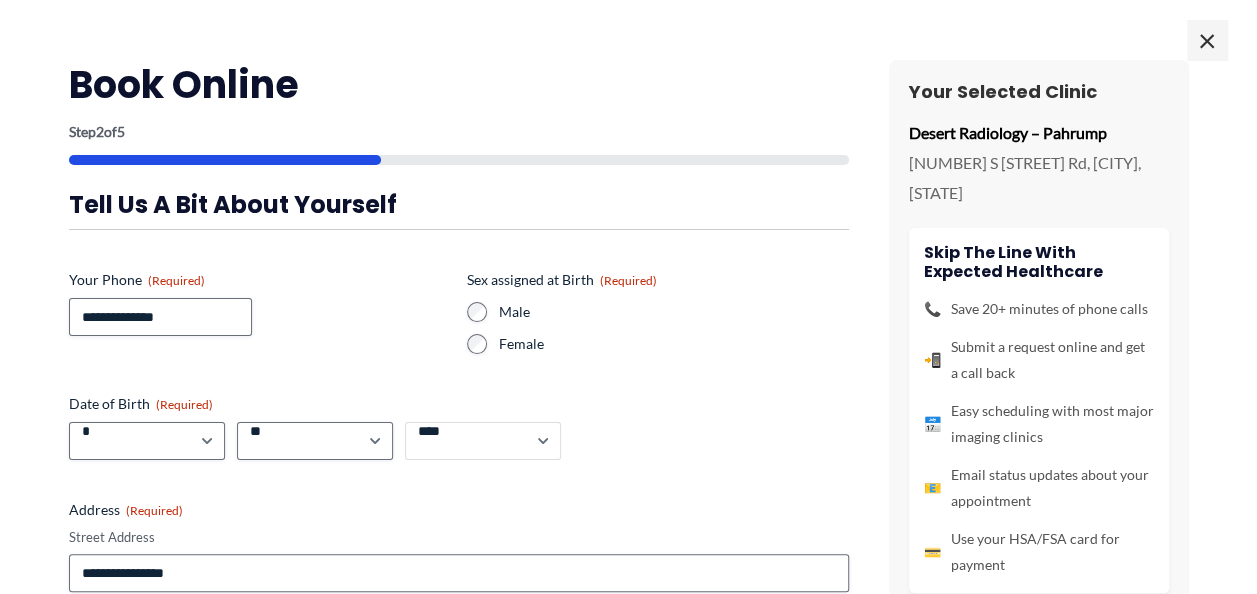 scroll, scrollTop: 100, scrollLeft: 0, axis: vertical 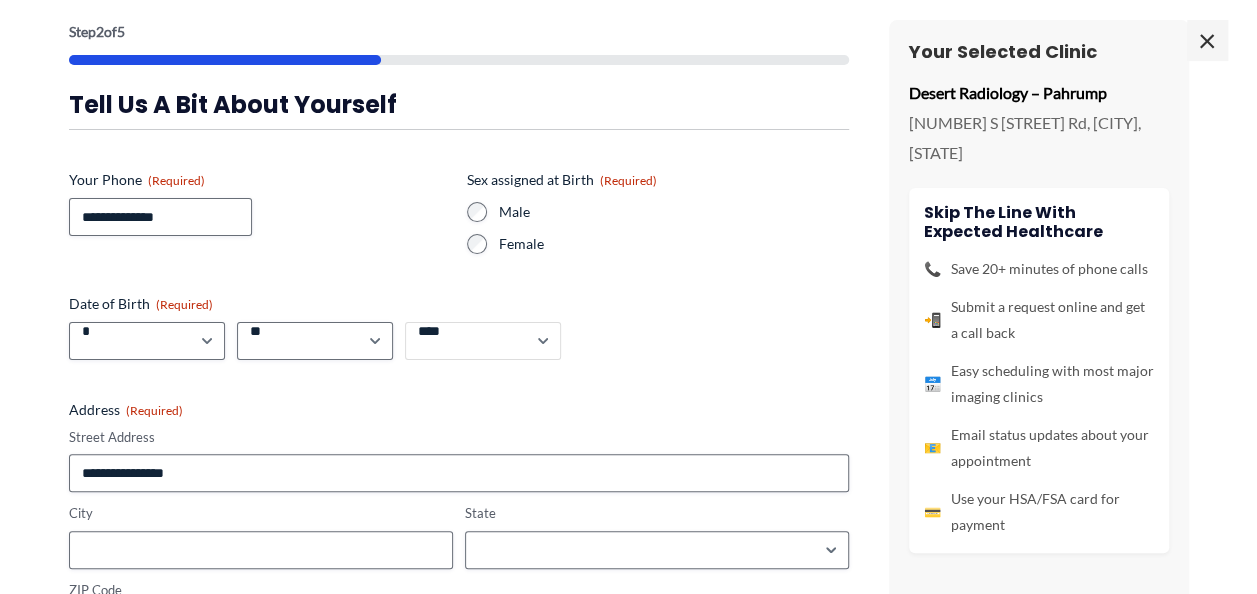 click on "**** **** **** **** **** **** **** **** **** **** **** **** **** **** **** **** **** **** **** **** **** **** **** **** **** **** **** **** **** **** **** **** **** **** **** **** **** **** **** **** **** **** **** **** **** **** **** **** **** **** **** **** **** **** **** **** **** **** **** **** **** **** **** **** **** **** **** **** **** **** **** **** **** **** **** **** **** **** **** **** **** **** **** **** **** **** **** **** **** **** **** **** **** **** **** **** **** **** **** **** **** **** **** **** **** **** **** ****" at bounding box center [483, 341] 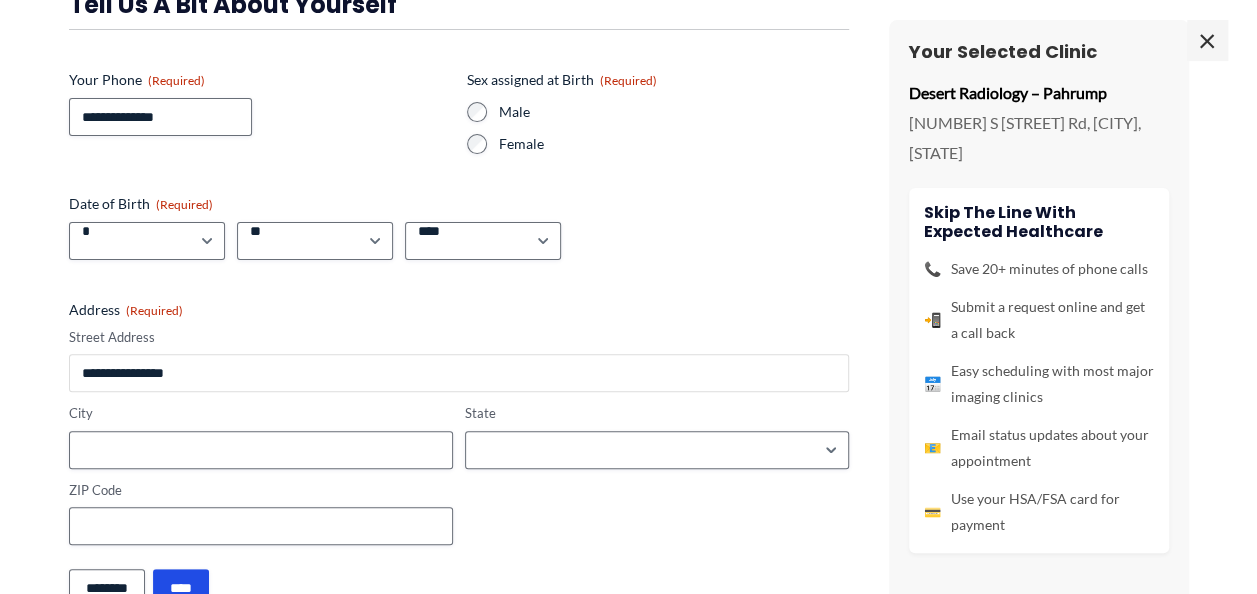 click on "Street Address" at bounding box center (459, 373) 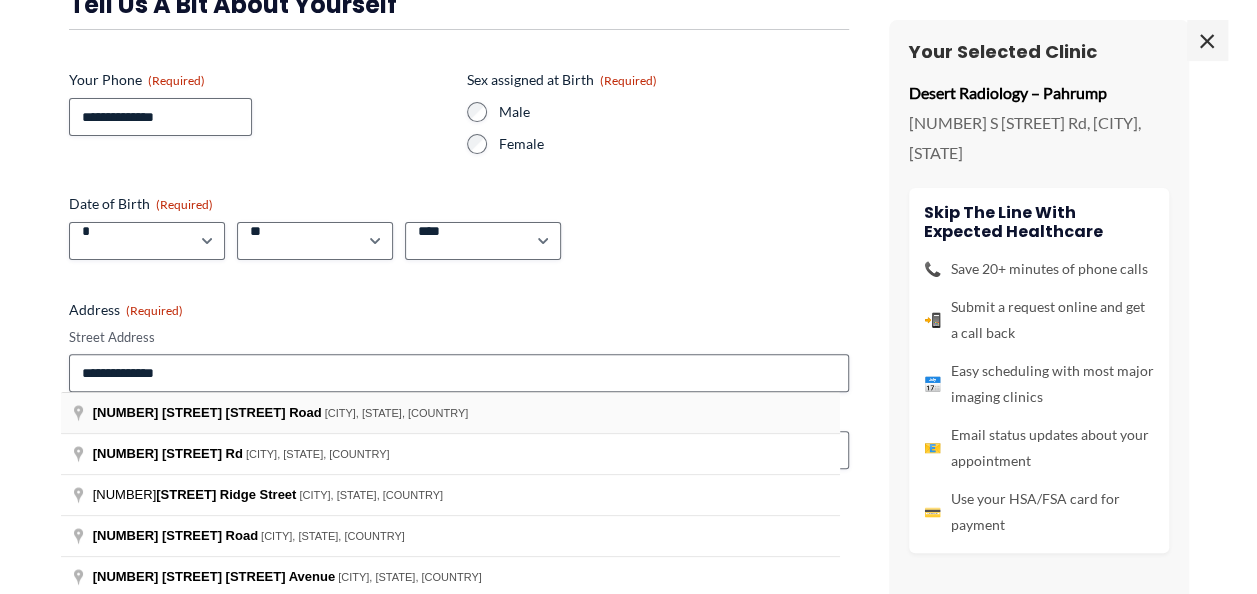 type on "**********" 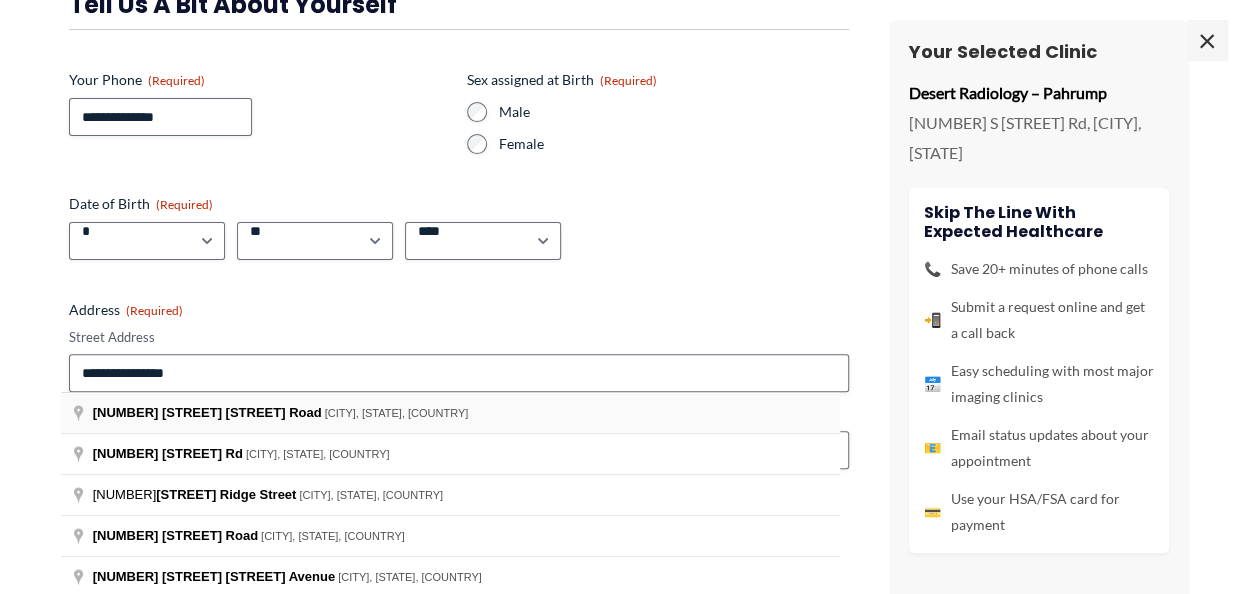 type on "**********" 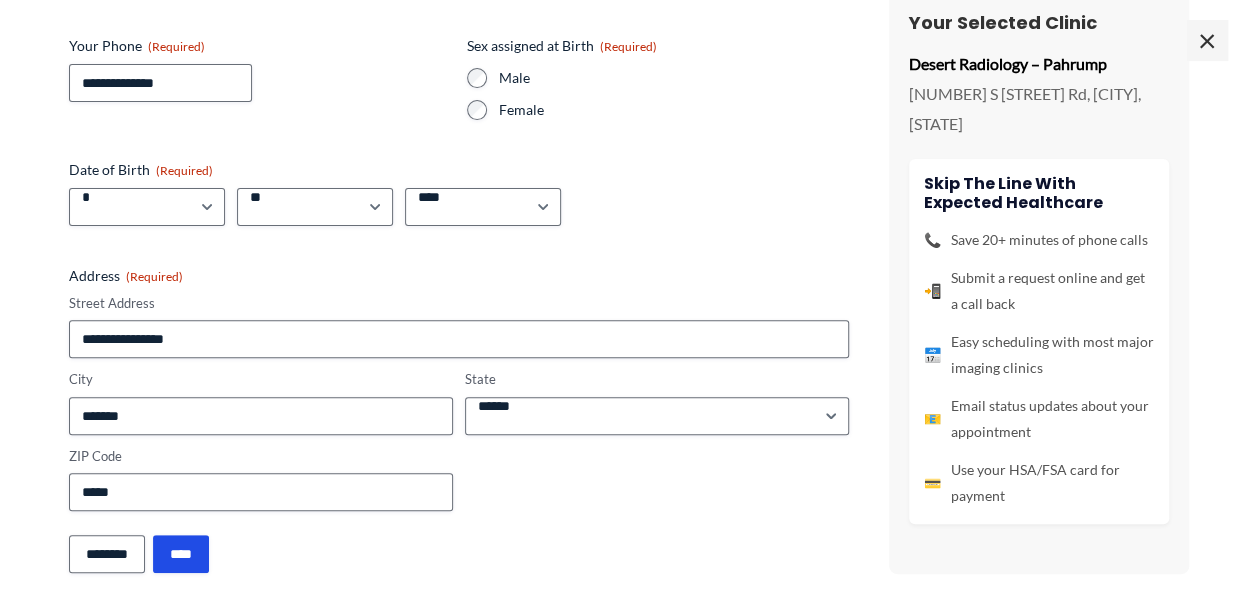 scroll, scrollTop: 253, scrollLeft: 0, axis: vertical 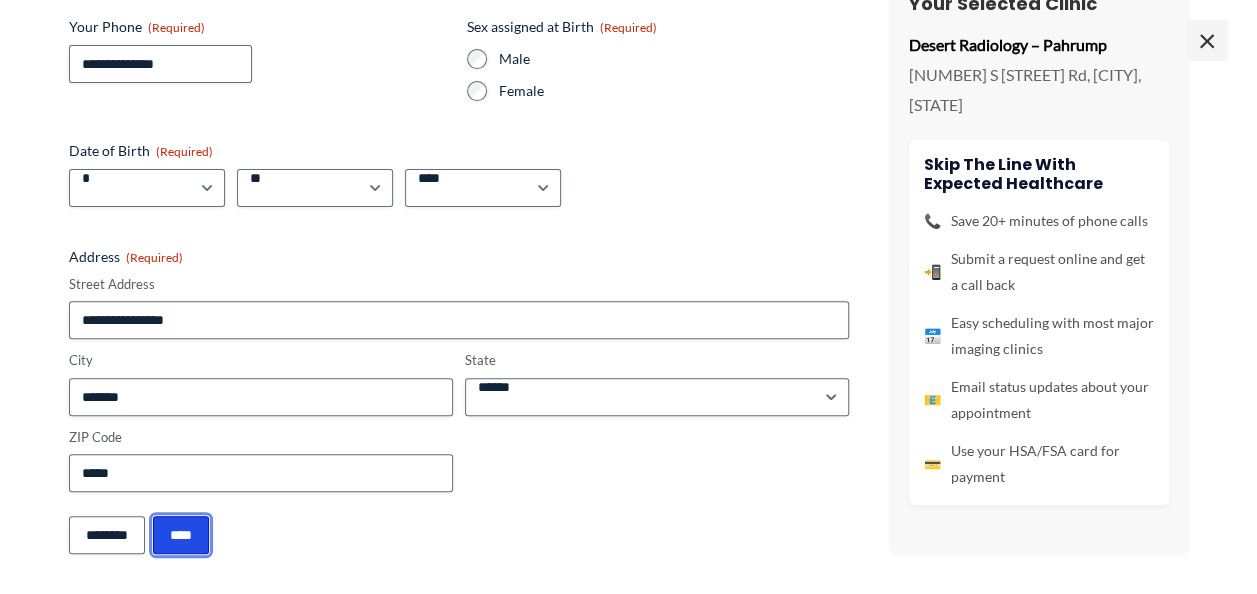 click on "****" at bounding box center (181, 535) 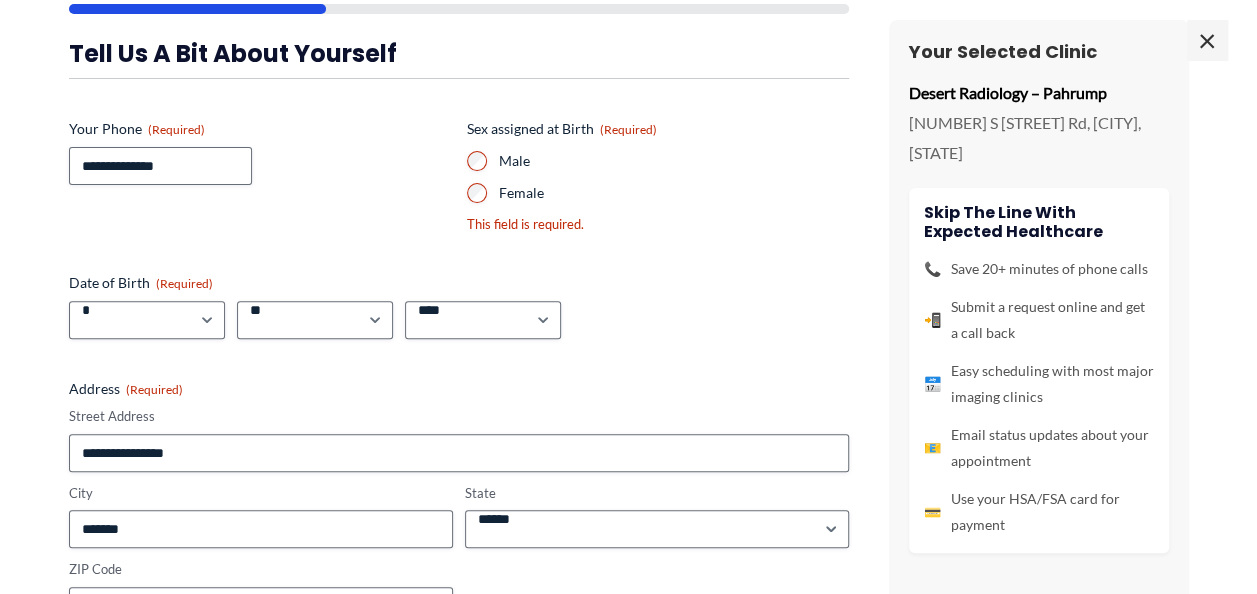 scroll, scrollTop: 953, scrollLeft: 0, axis: vertical 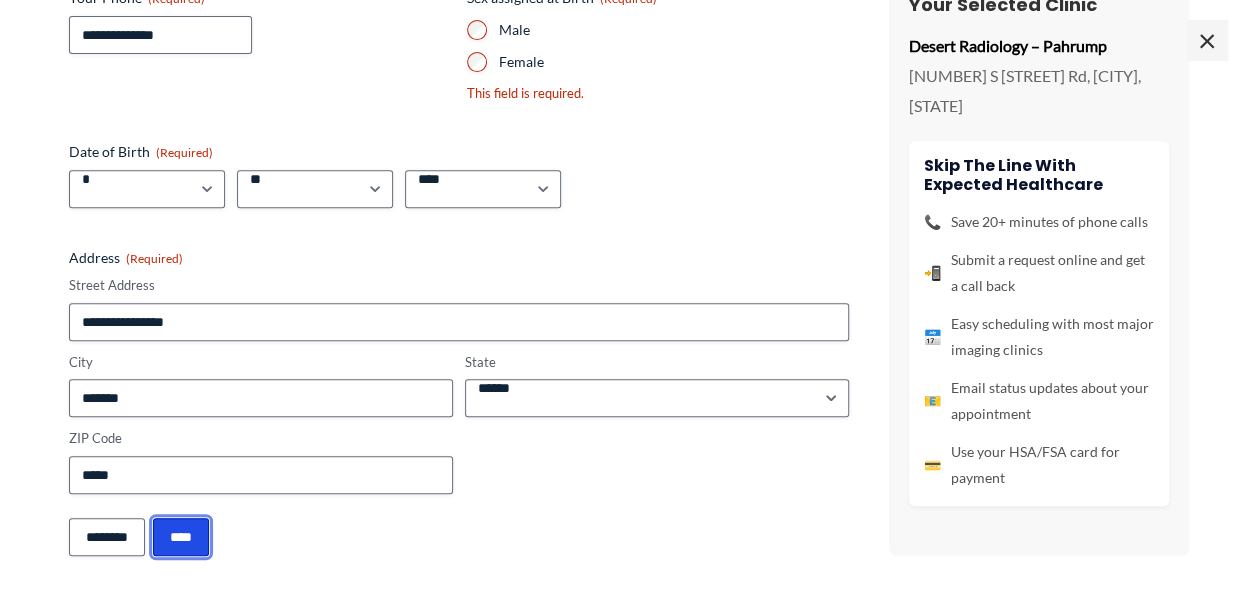 click on "****" at bounding box center [181, 537] 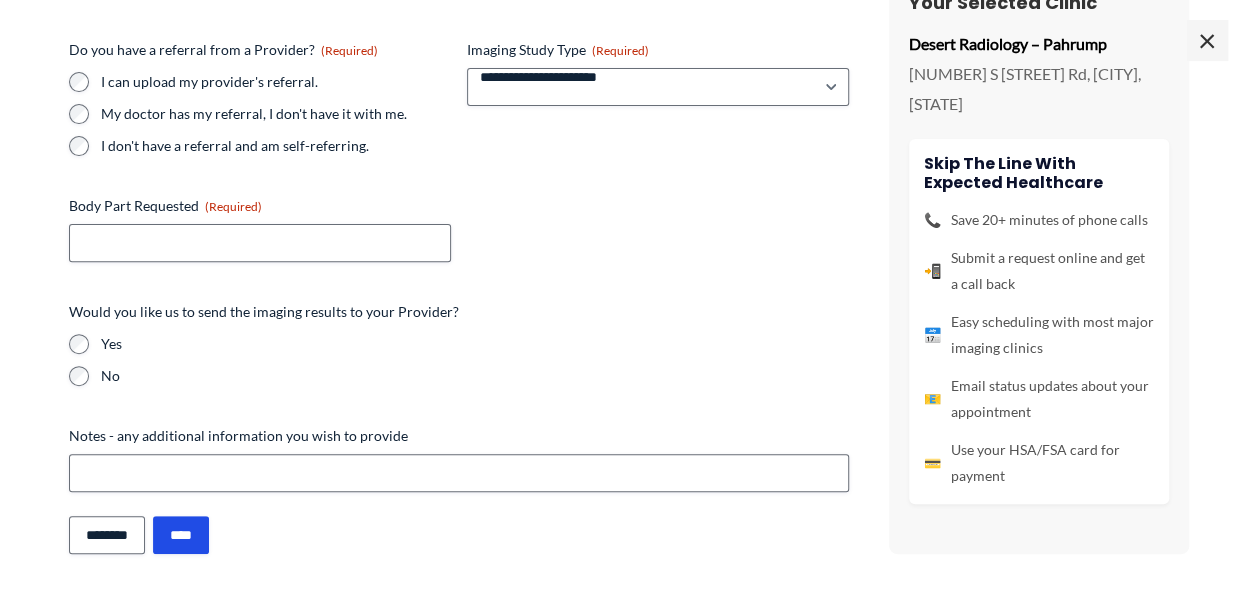 scroll, scrollTop: 1264, scrollLeft: 0, axis: vertical 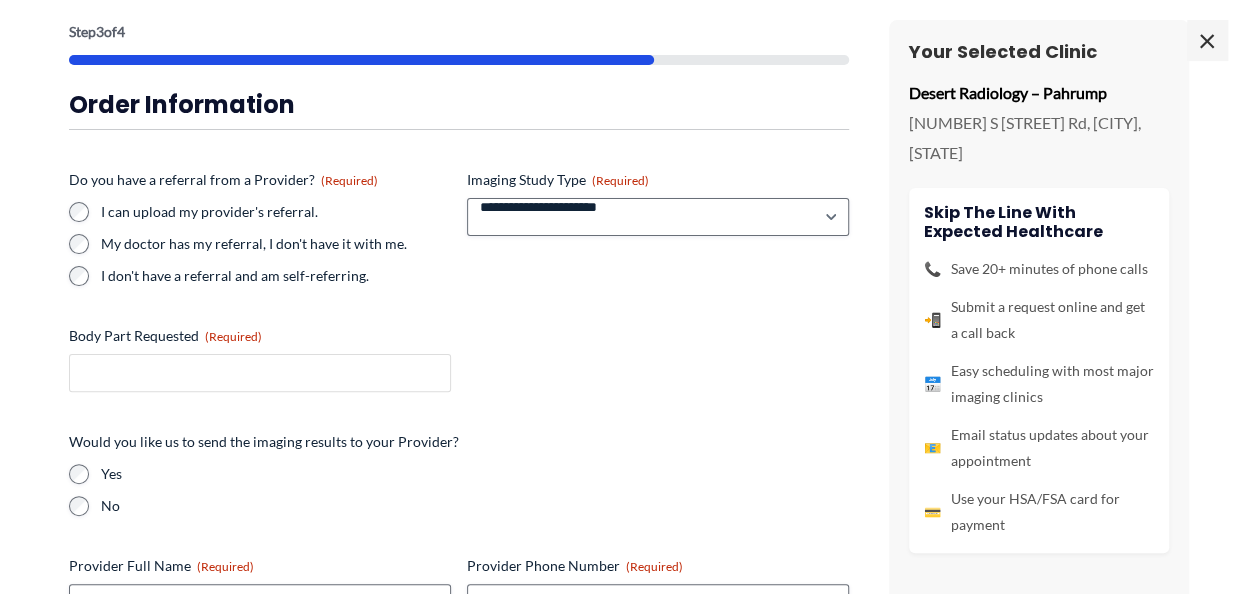 click on "Body Part Requested (Required)" at bounding box center [260, 373] 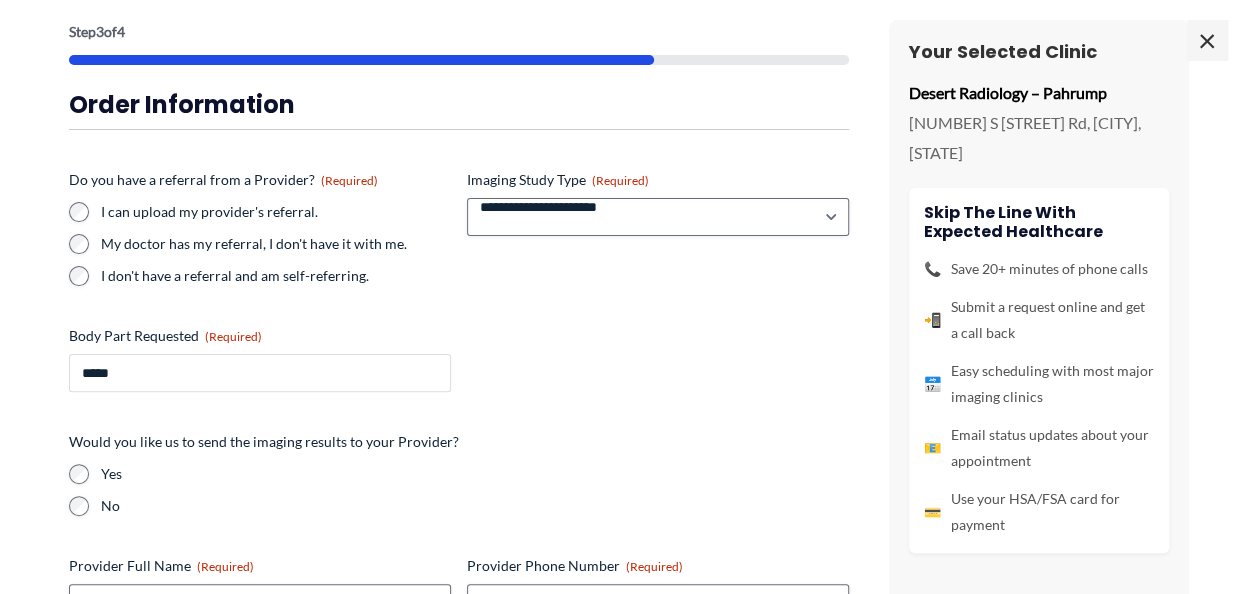 type on "*****" 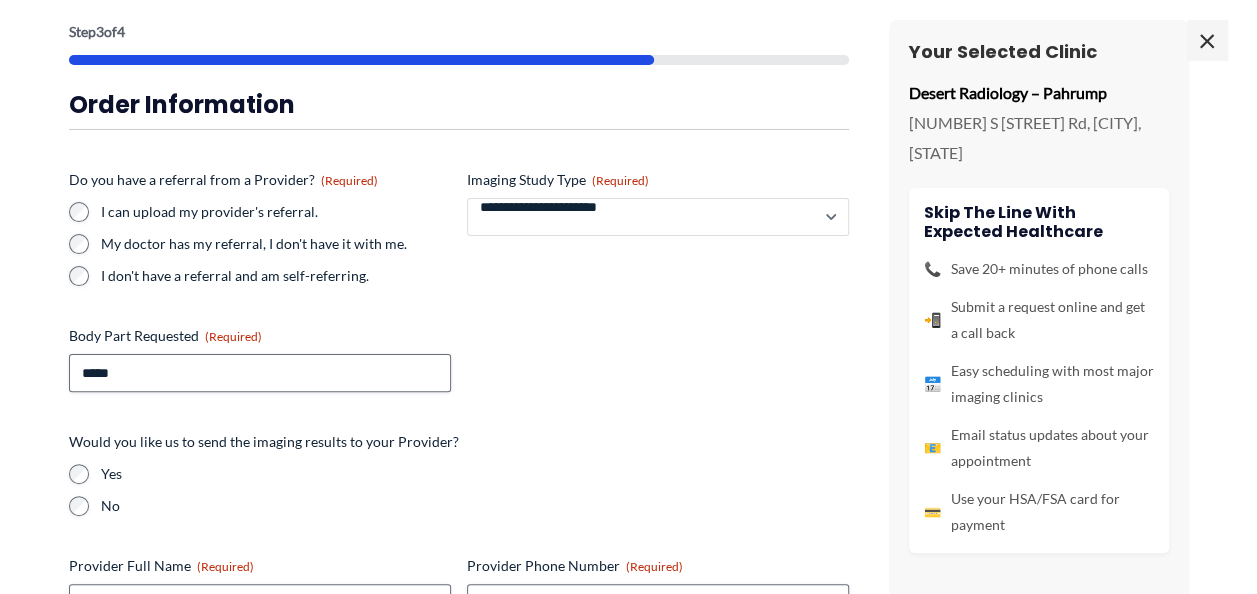 click on "**********" at bounding box center (658, 217) 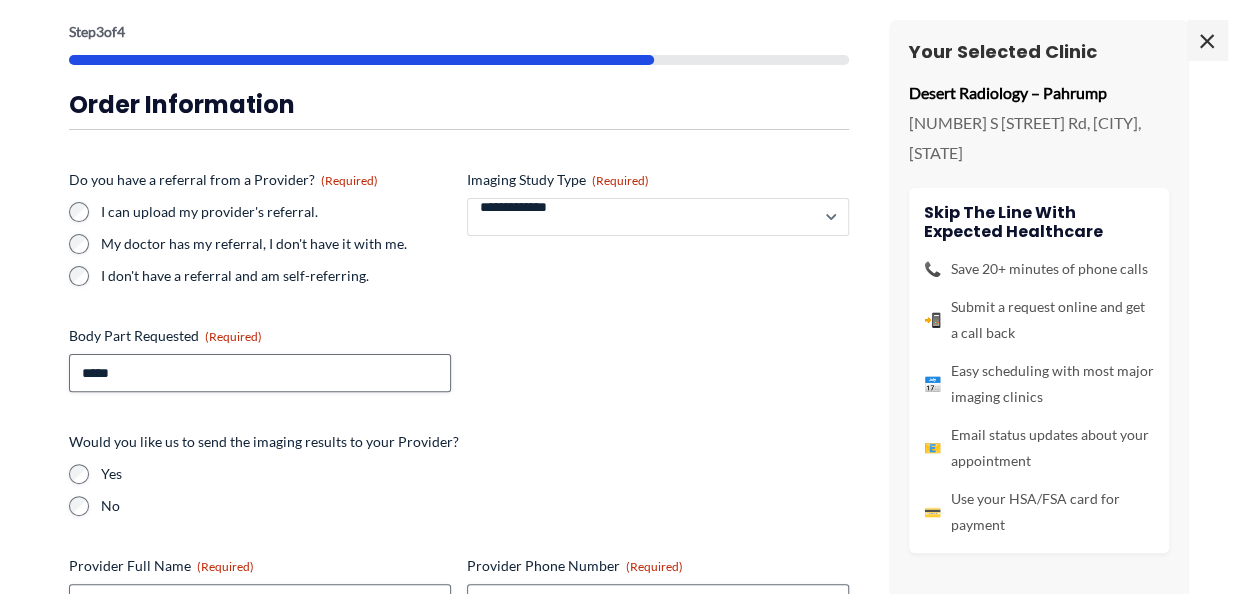 click on "**********" at bounding box center [658, 217] 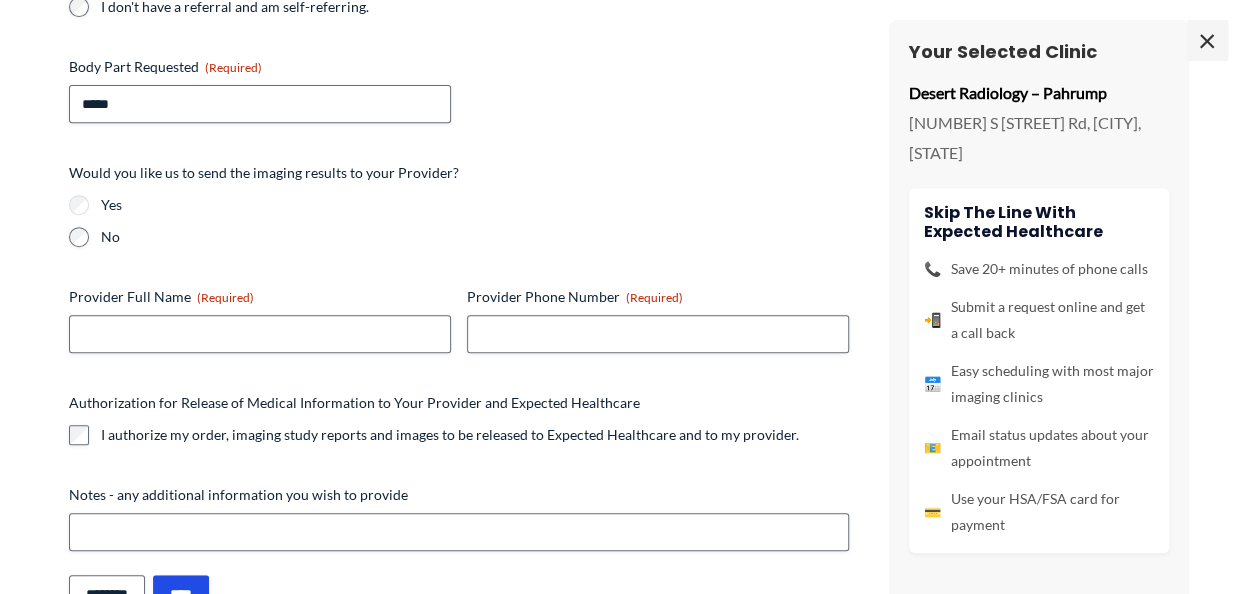 scroll, scrollTop: 400, scrollLeft: 0, axis: vertical 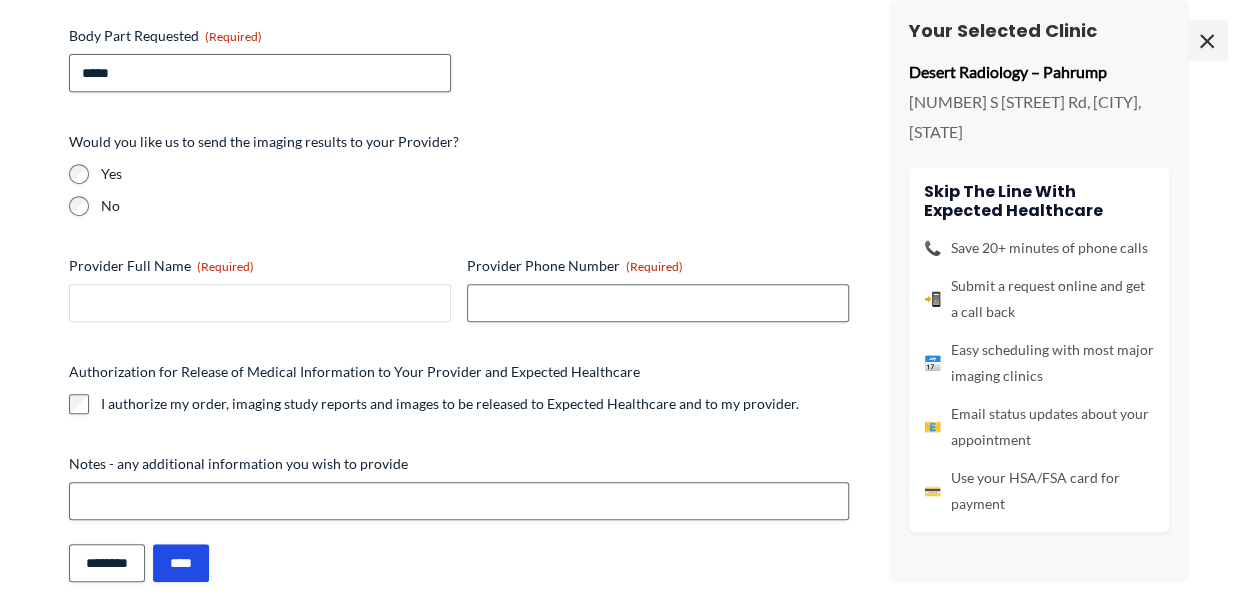 click on "[PROVIDER] Full Name (Required)" at bounding box center (260, 303) 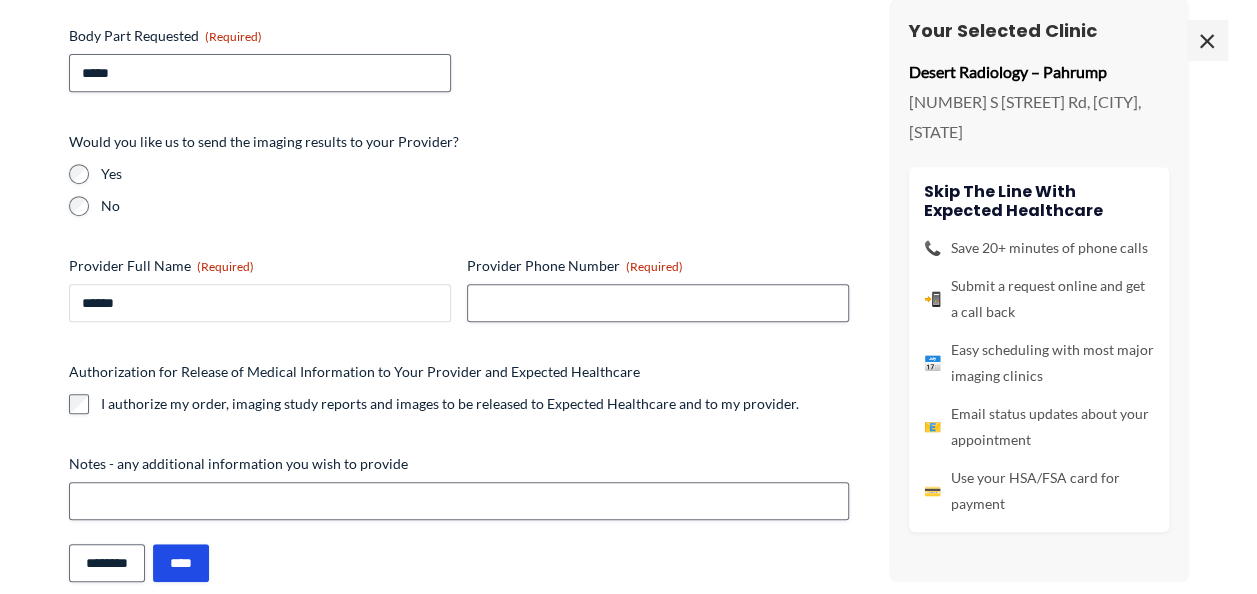 type on "**********" 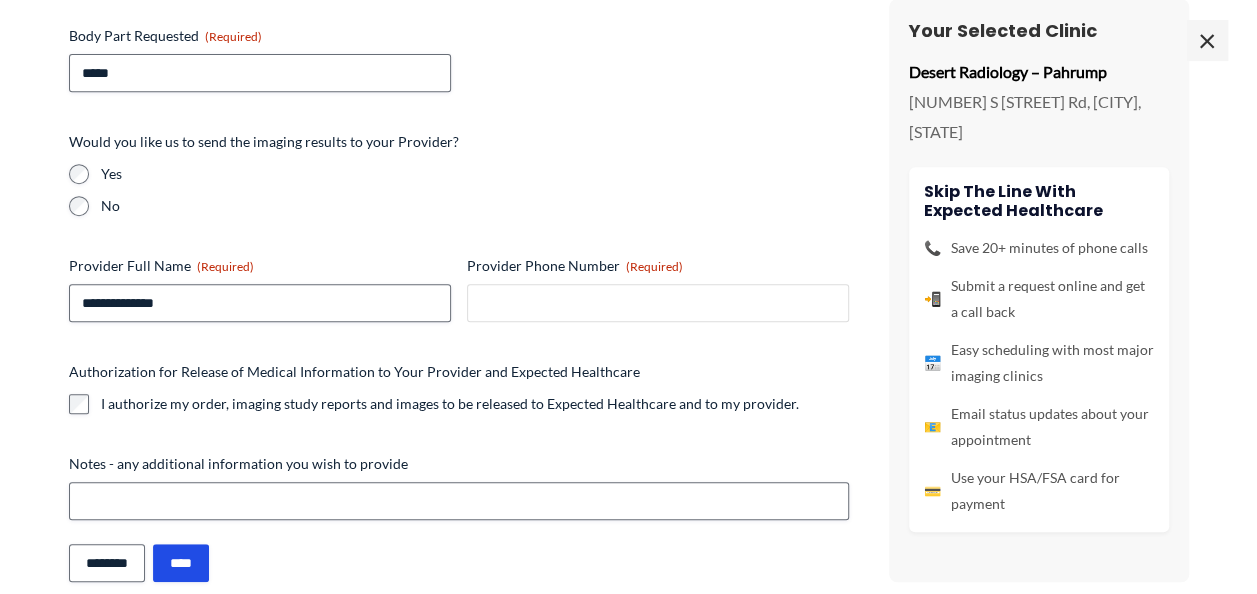 type on "**********" 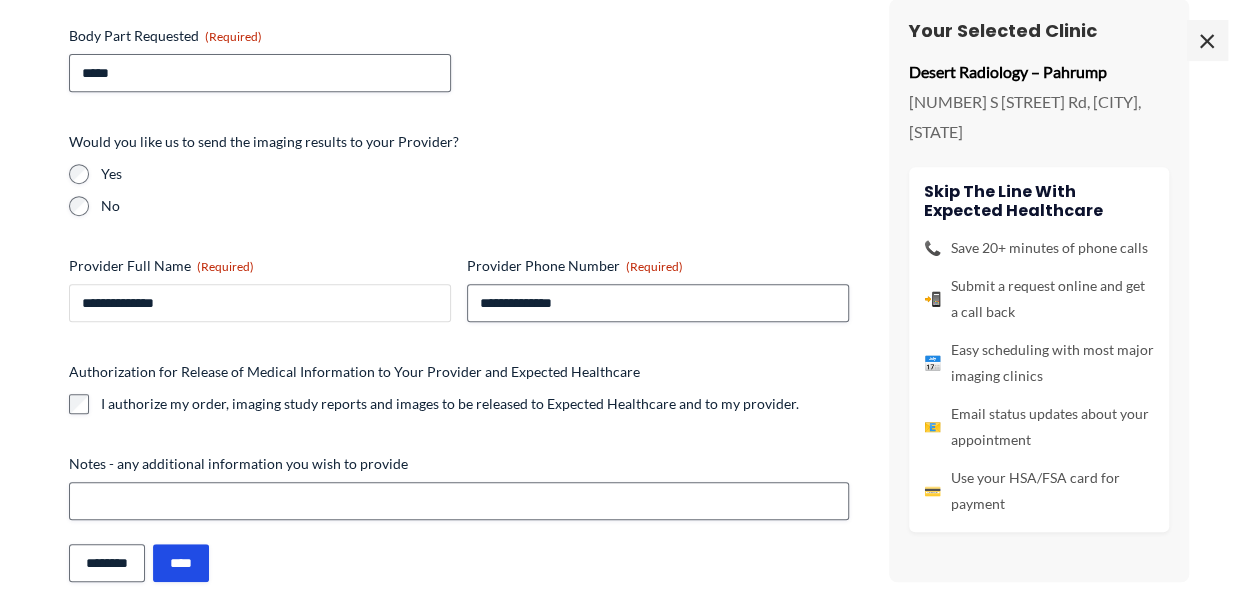 type 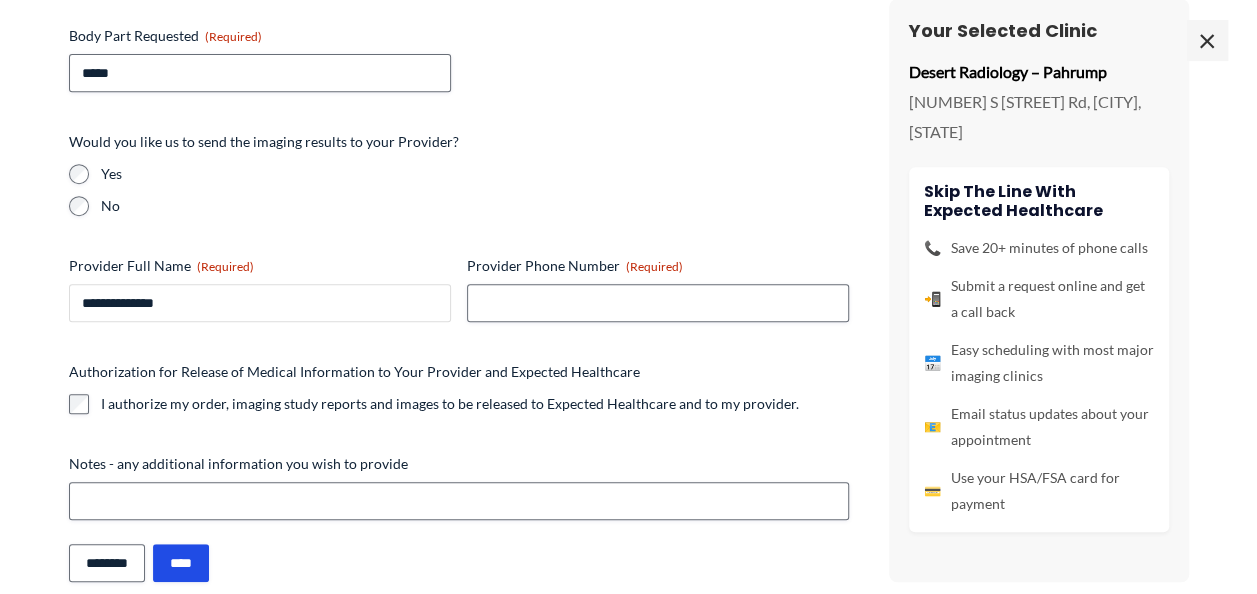 click on "**********" at bounding box center [260, 303] 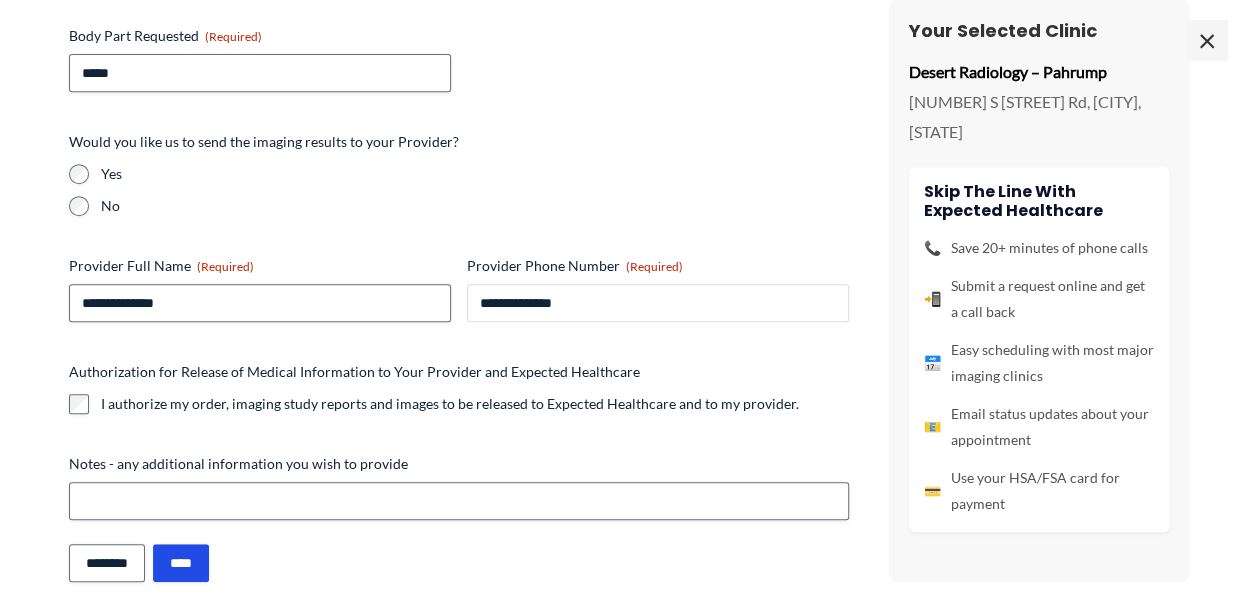 click on "**********" at bounding box center [658, 303] 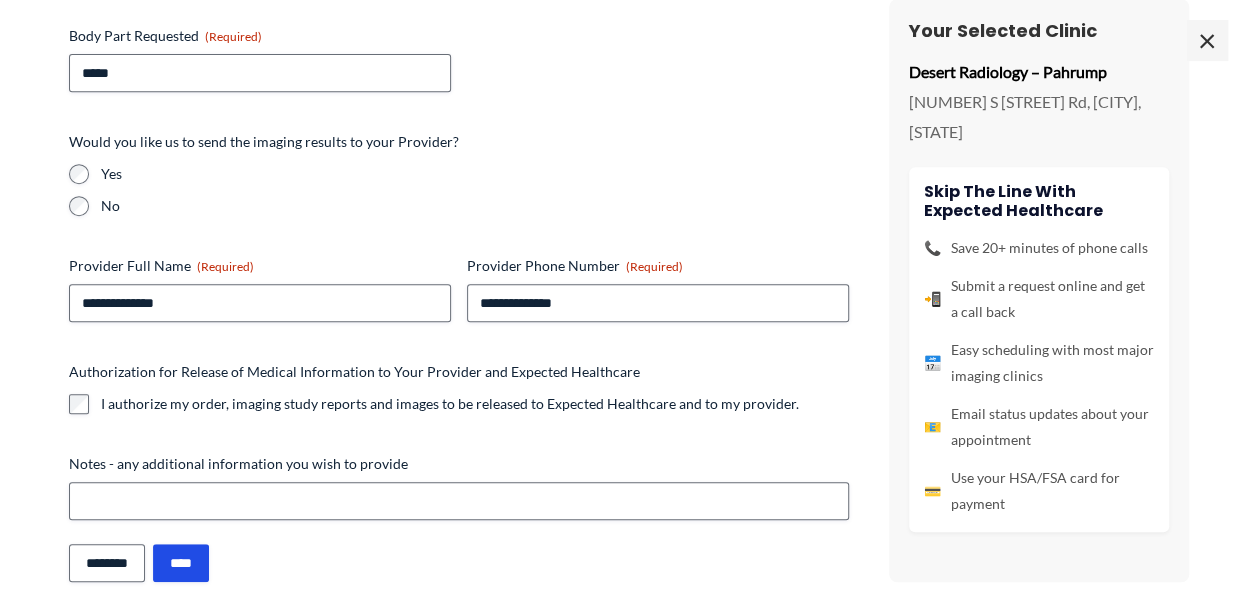 click on "How many weeks pregnant is the patient? (Required) Please enter a number less than or equal to  50 . Imaging Order or Prescription (Required) Please upload the imaging order you received from your doctor. It can be a picture of the prescription from your phone. Please include the full page. The image must include the name of the test and the ordering physician name and their signature.
Drop files here or
Select files
Max. file size: 12 MB, Max. files: 5.   Yes" at bounding box center (459, 154) 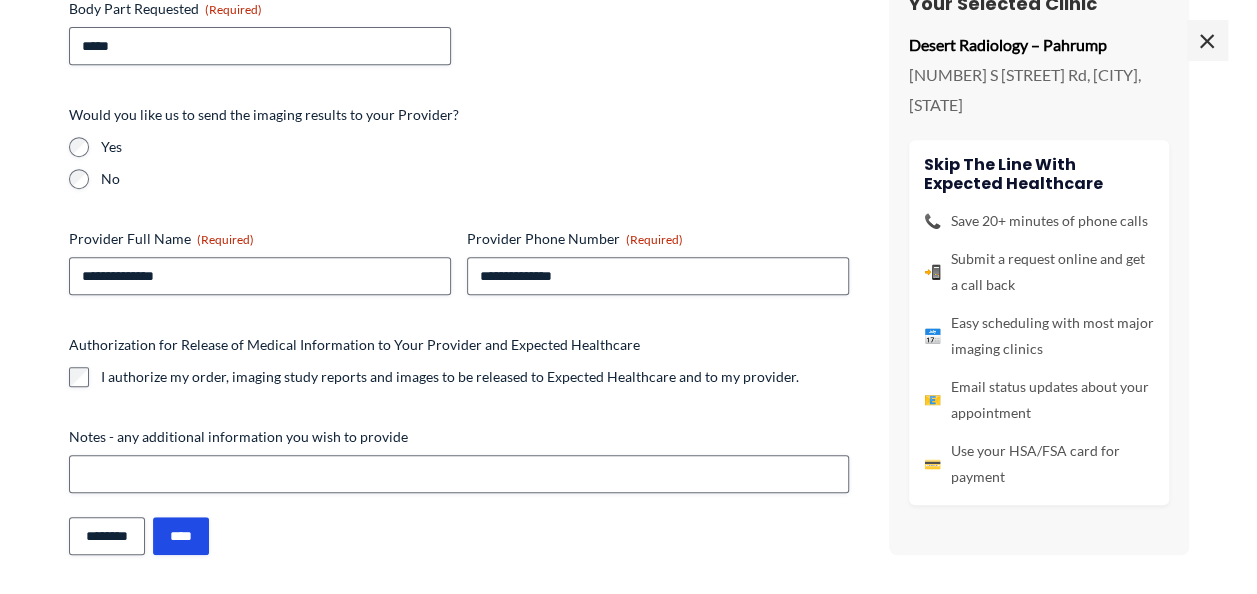 scroll, scrollTop: 1184, scrollLeft: 0, axis: vertical 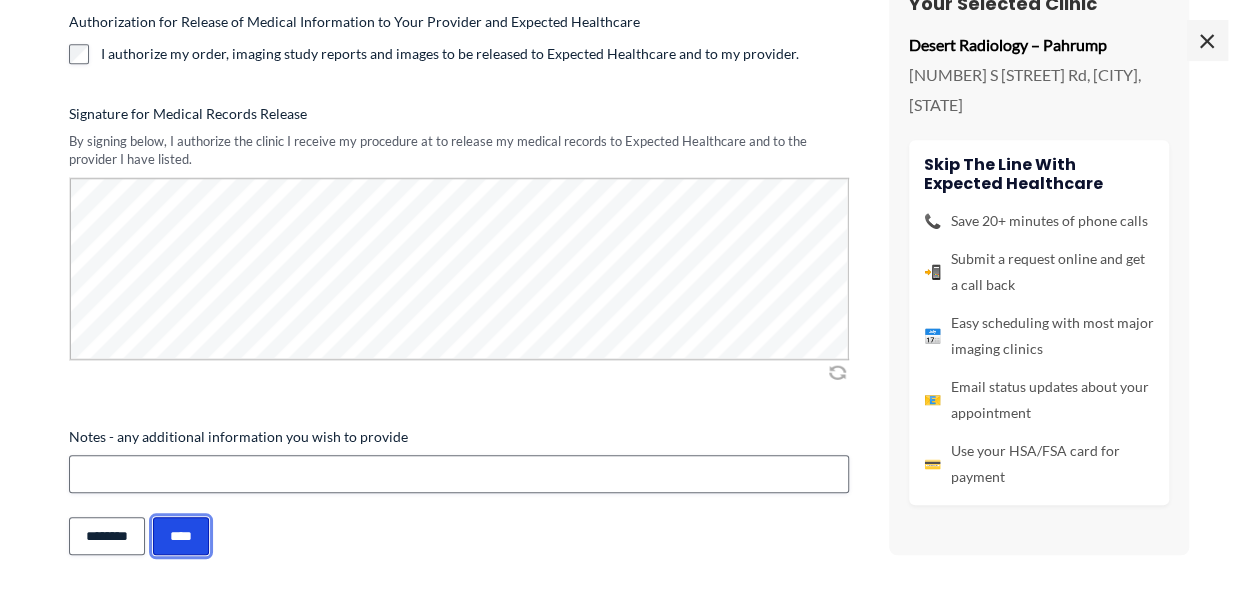 click on "****" at bounding box center (181, 536) 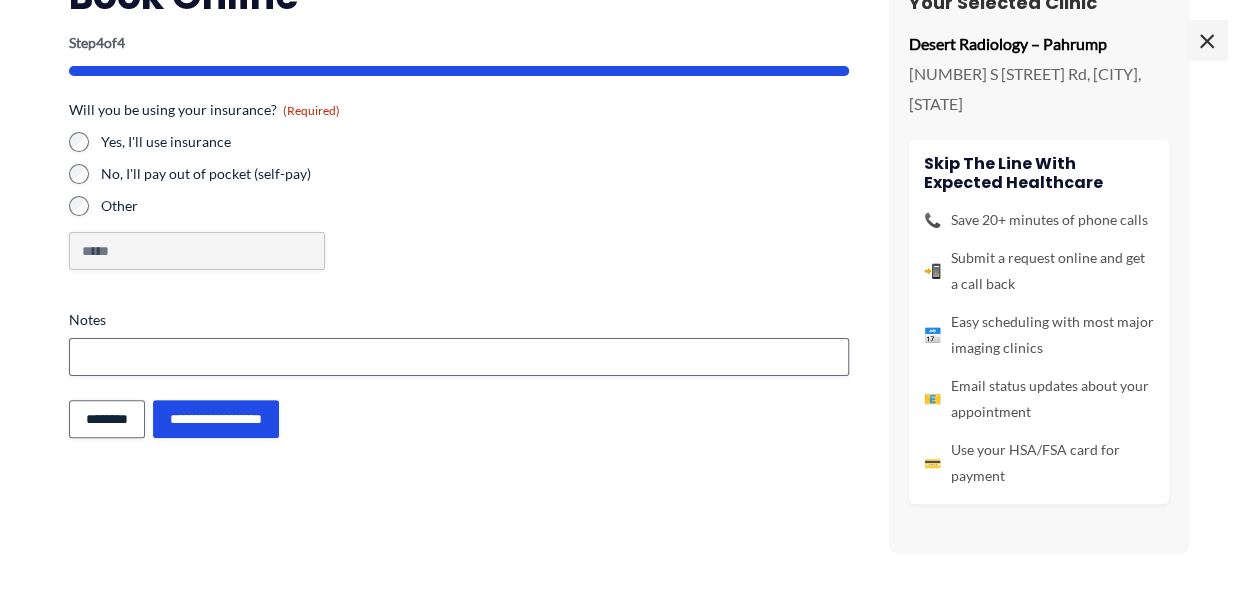 scroll, scrollTop: 1084, scrollLeft: 0, axis: vertical 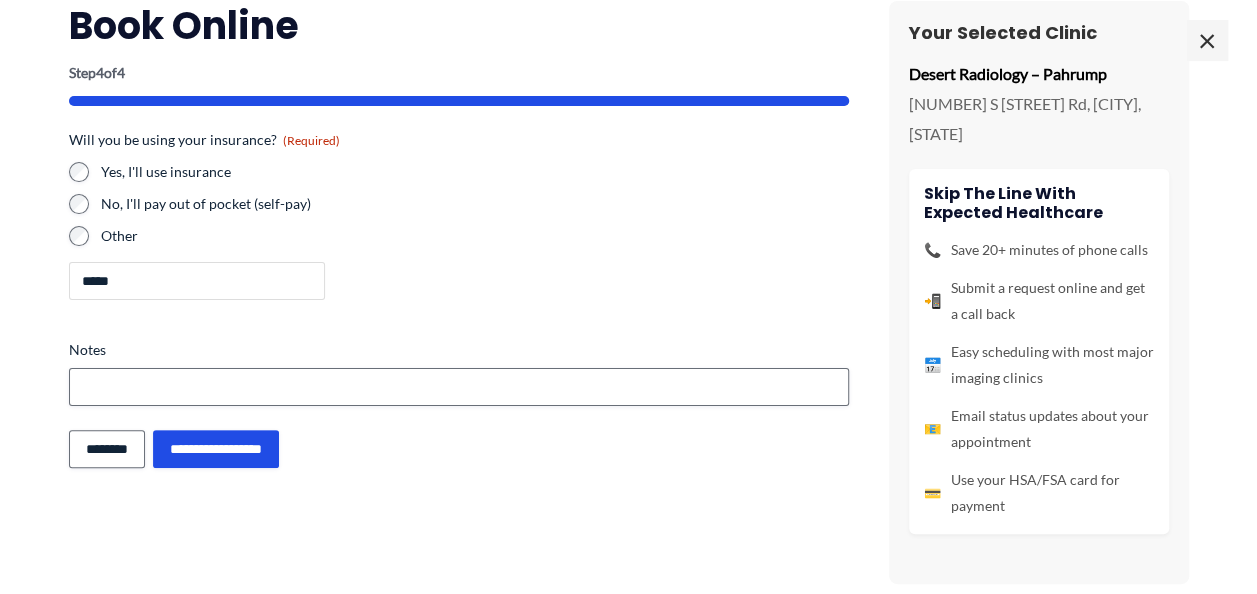 click on "*****" at bounding box center (197, 281) 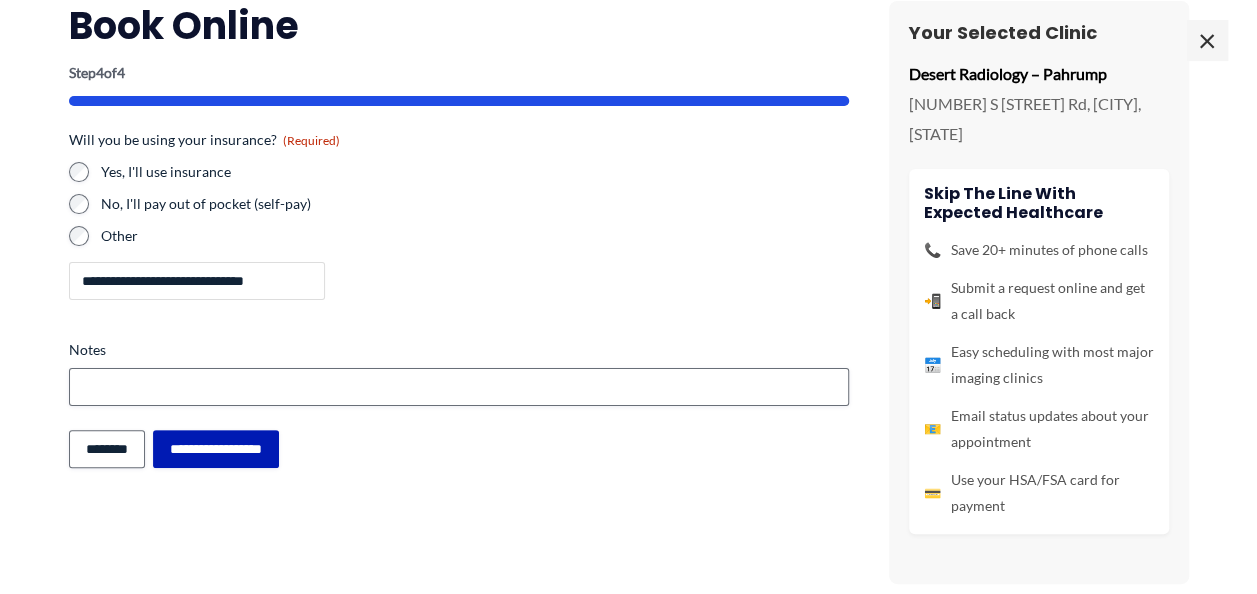type on "**********" 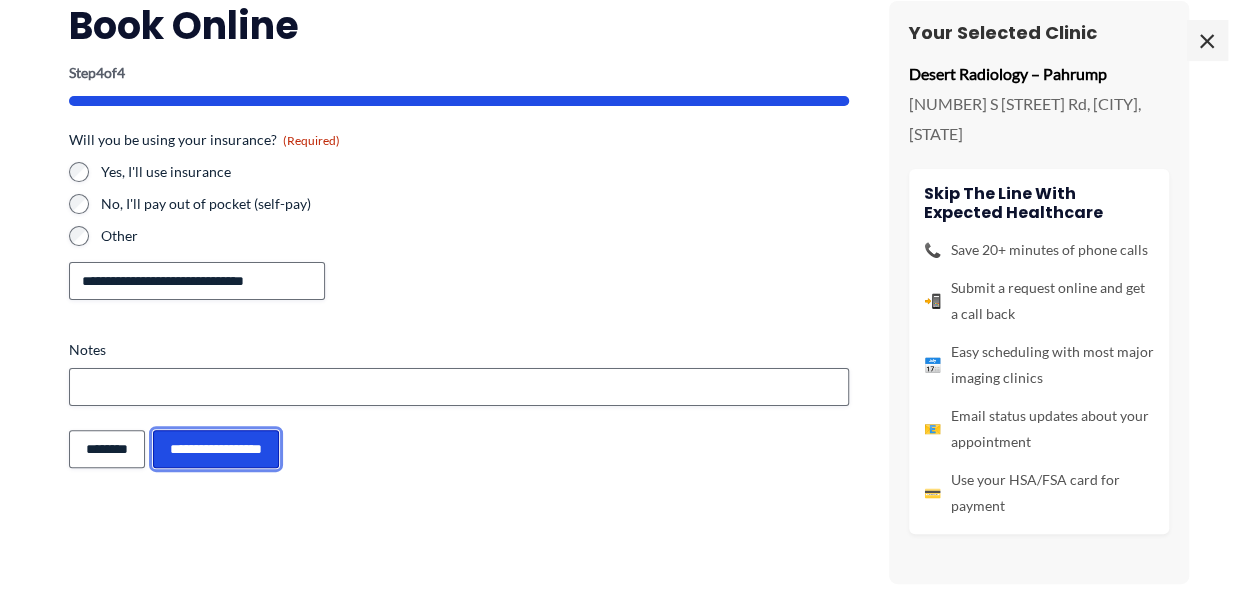 click on "**********" at bounding box center [216, 449] 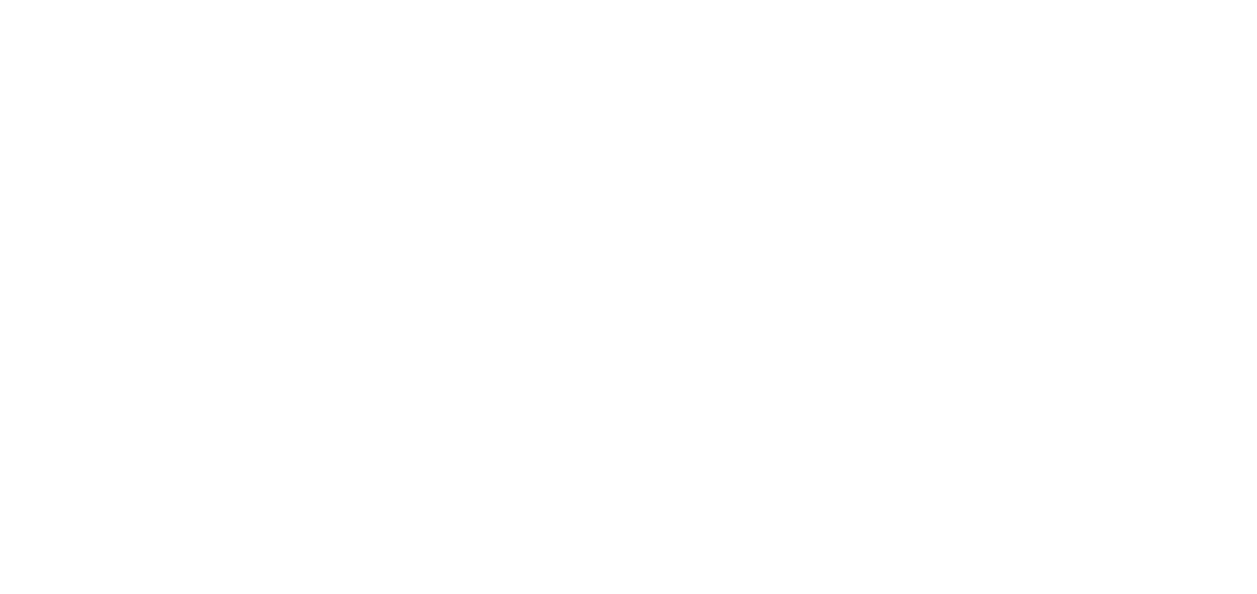scroll, scrollTop: 0, scrollLeft: 0, axis: both 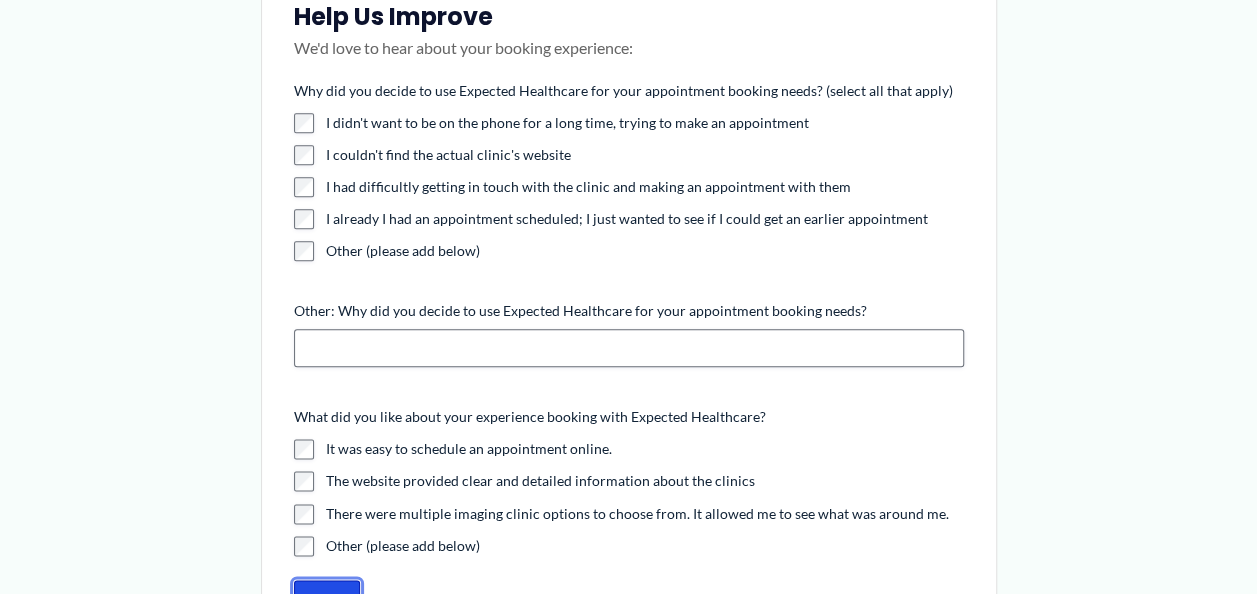 click on "******" at bounding box center (327, 599) 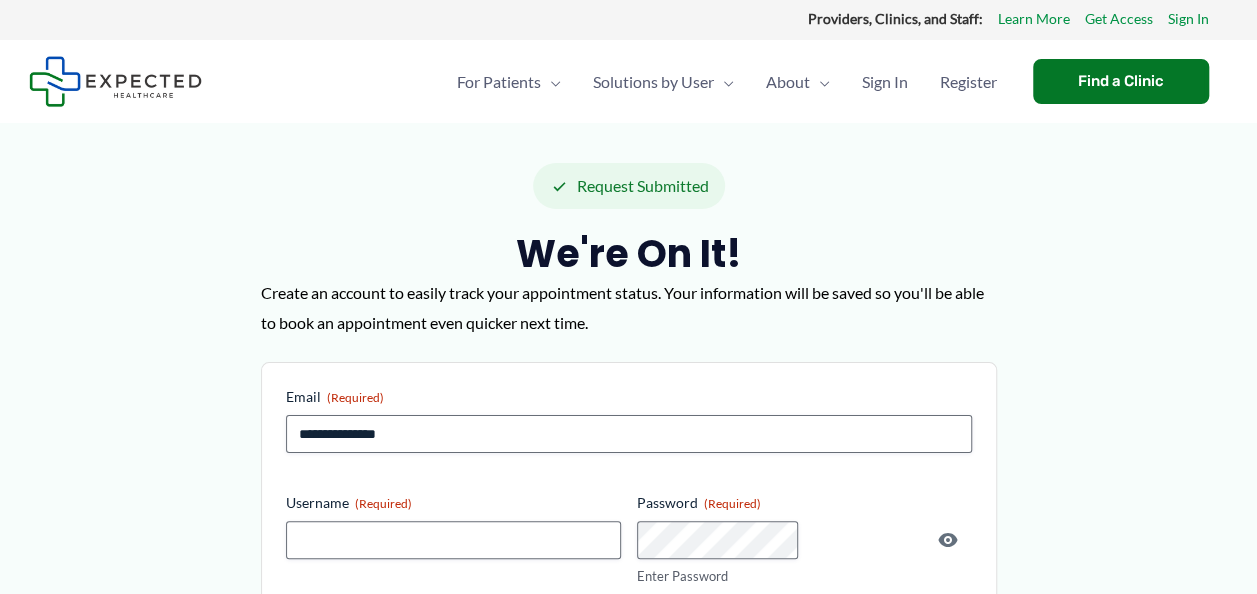 scroll, scrollTop: 0, scrollLeft: 0, axis: both 